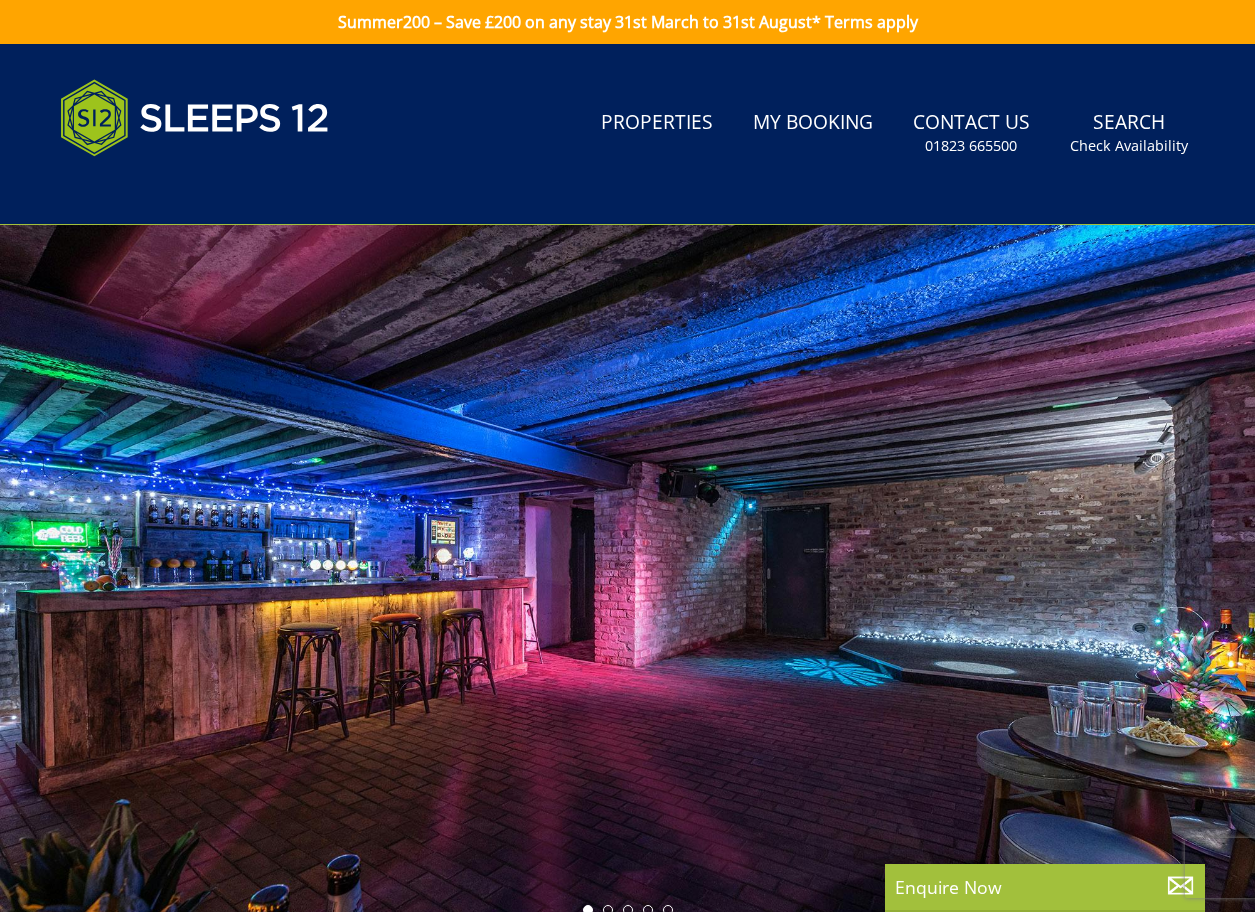 scroll, scrollTop: 0, scrollLeft: 0, axis: both 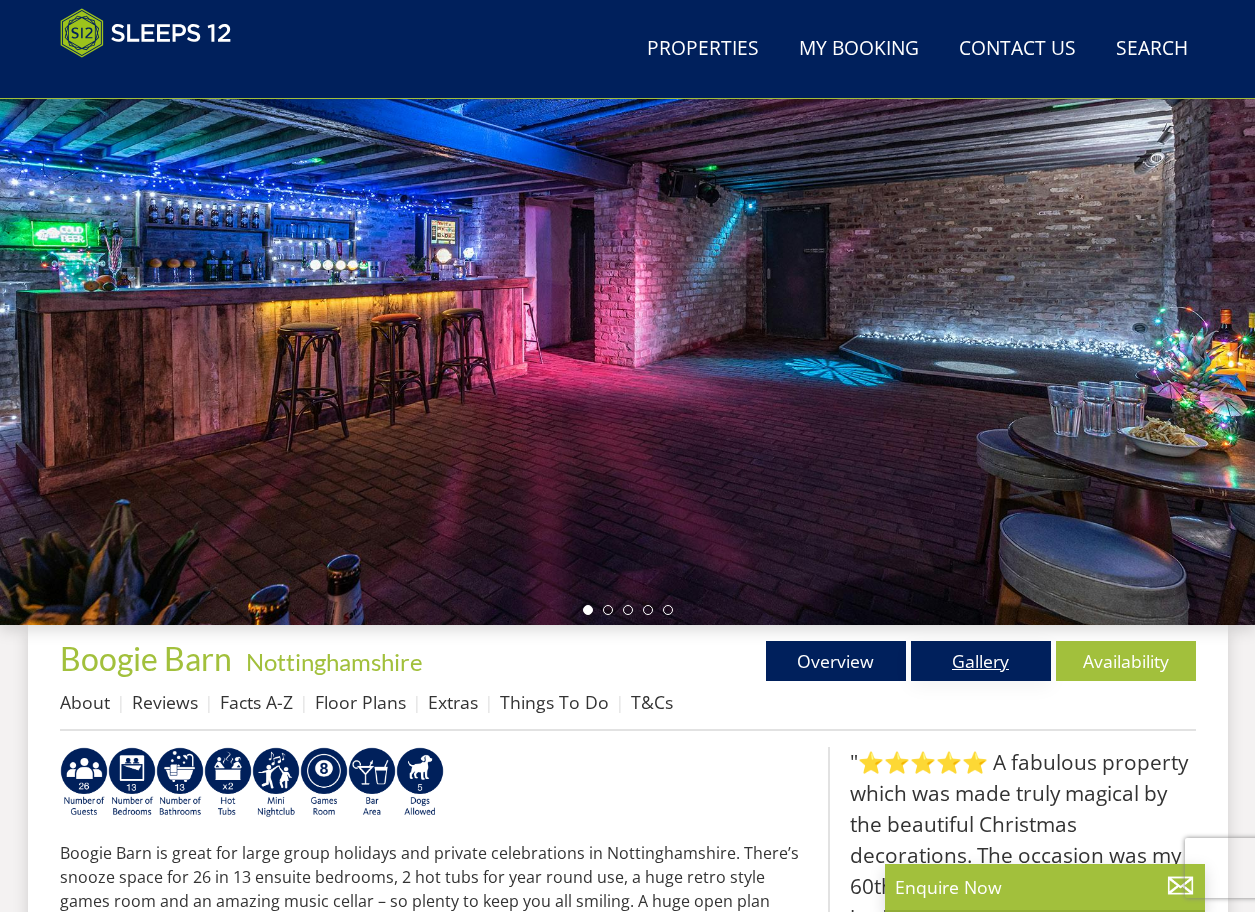 click on "Gallery" at bounding box center [981, 661] 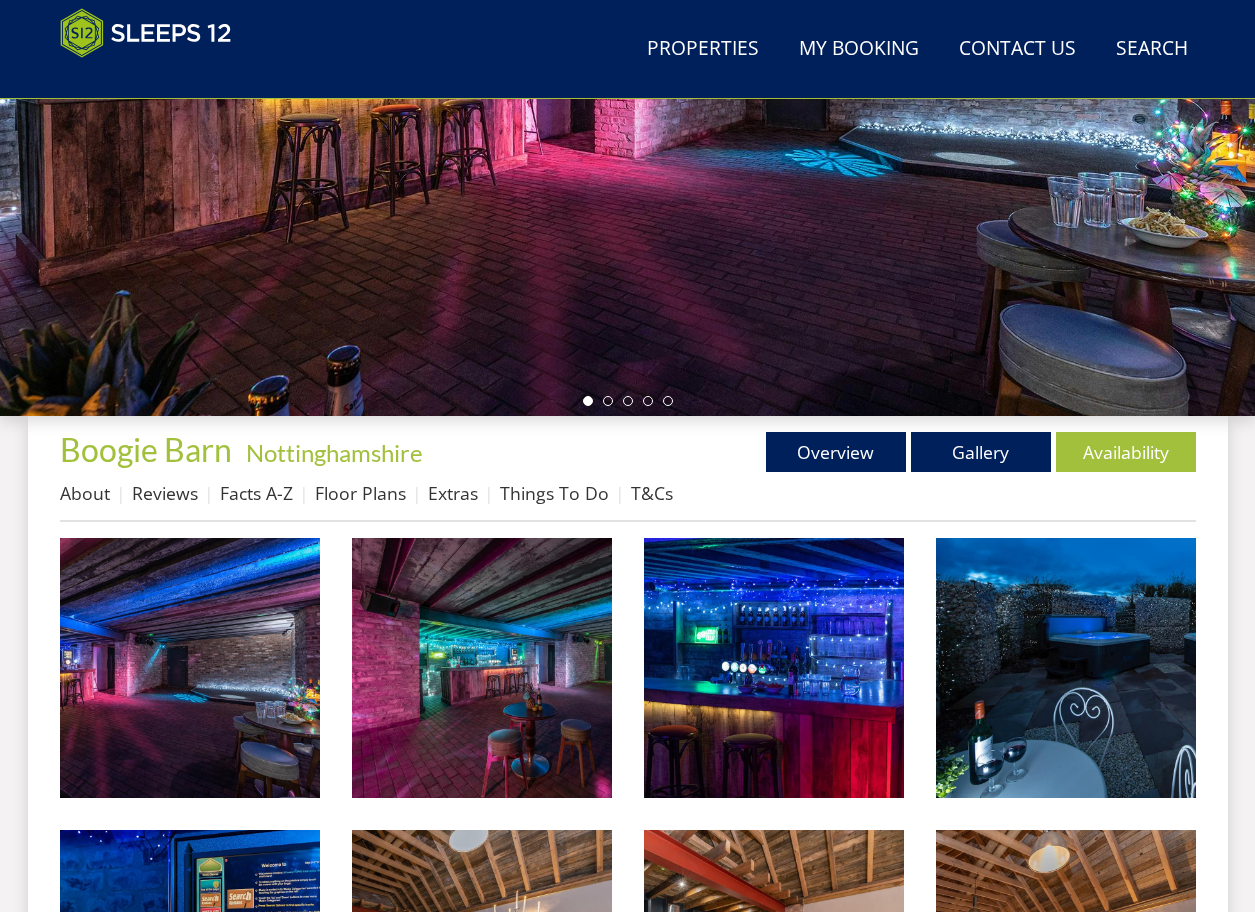 scroll, scrollTop: 431, scrollLeft: 0, axis: vertical 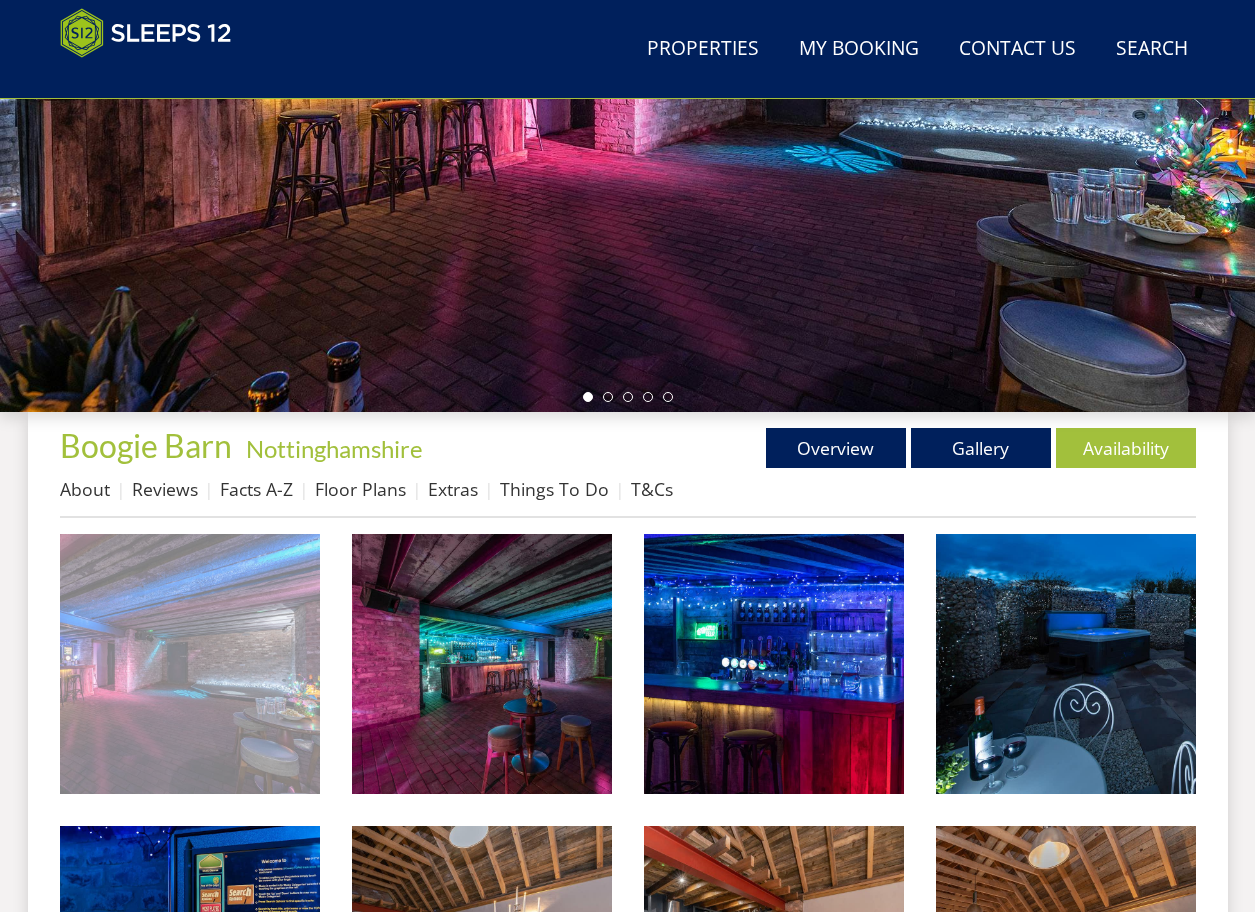 click at bounding box center (190, 664) 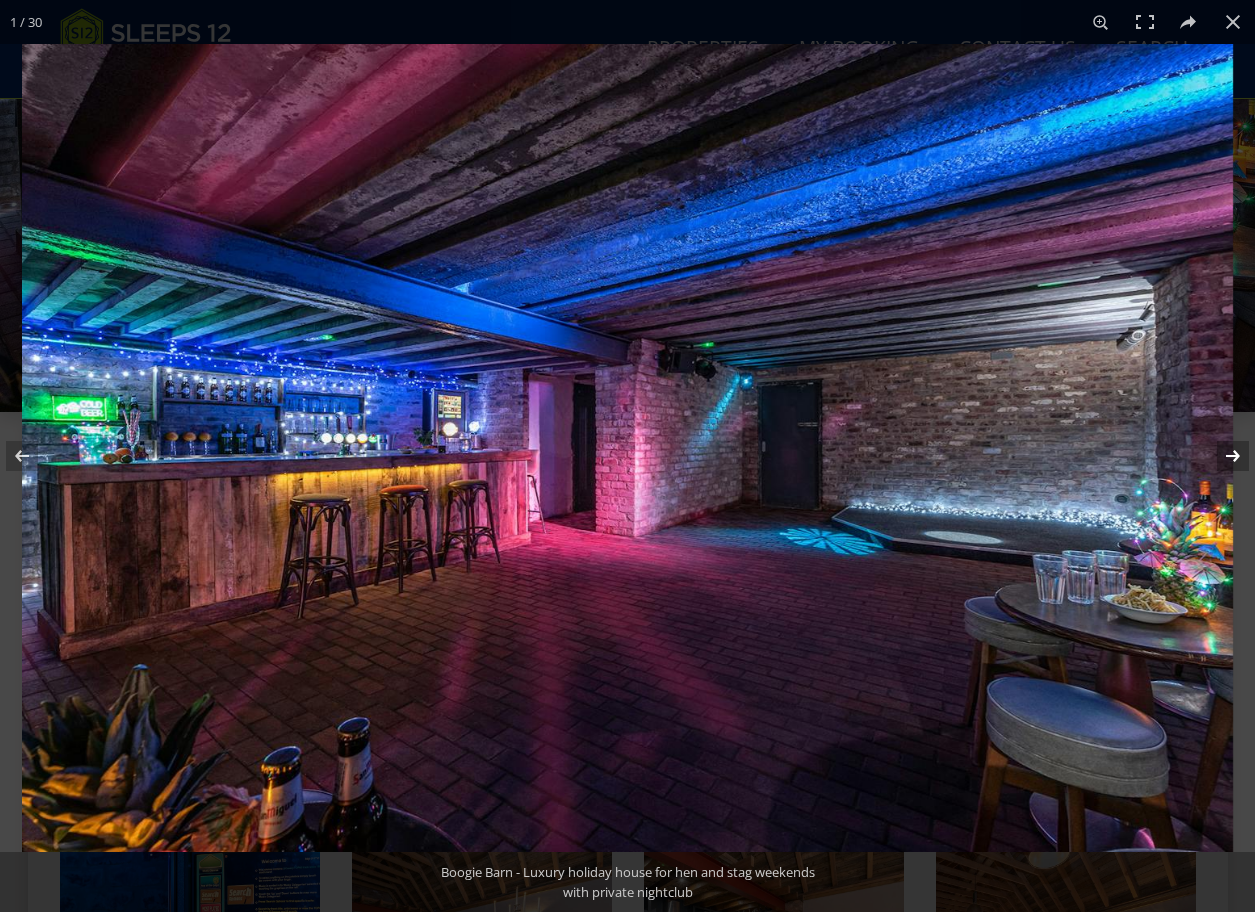 click at bounding box center (1220, 456) 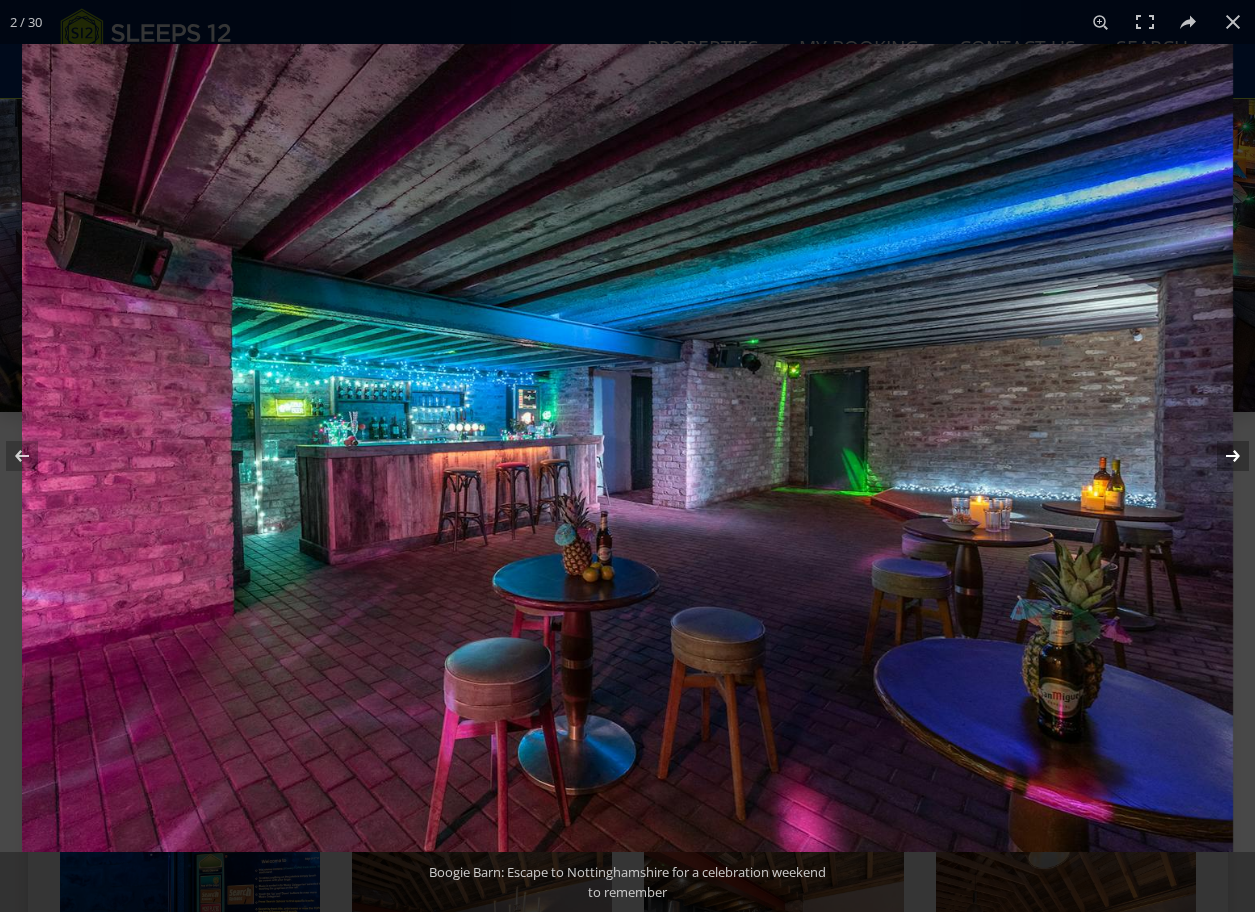 click at bounding box center (1220, 456) 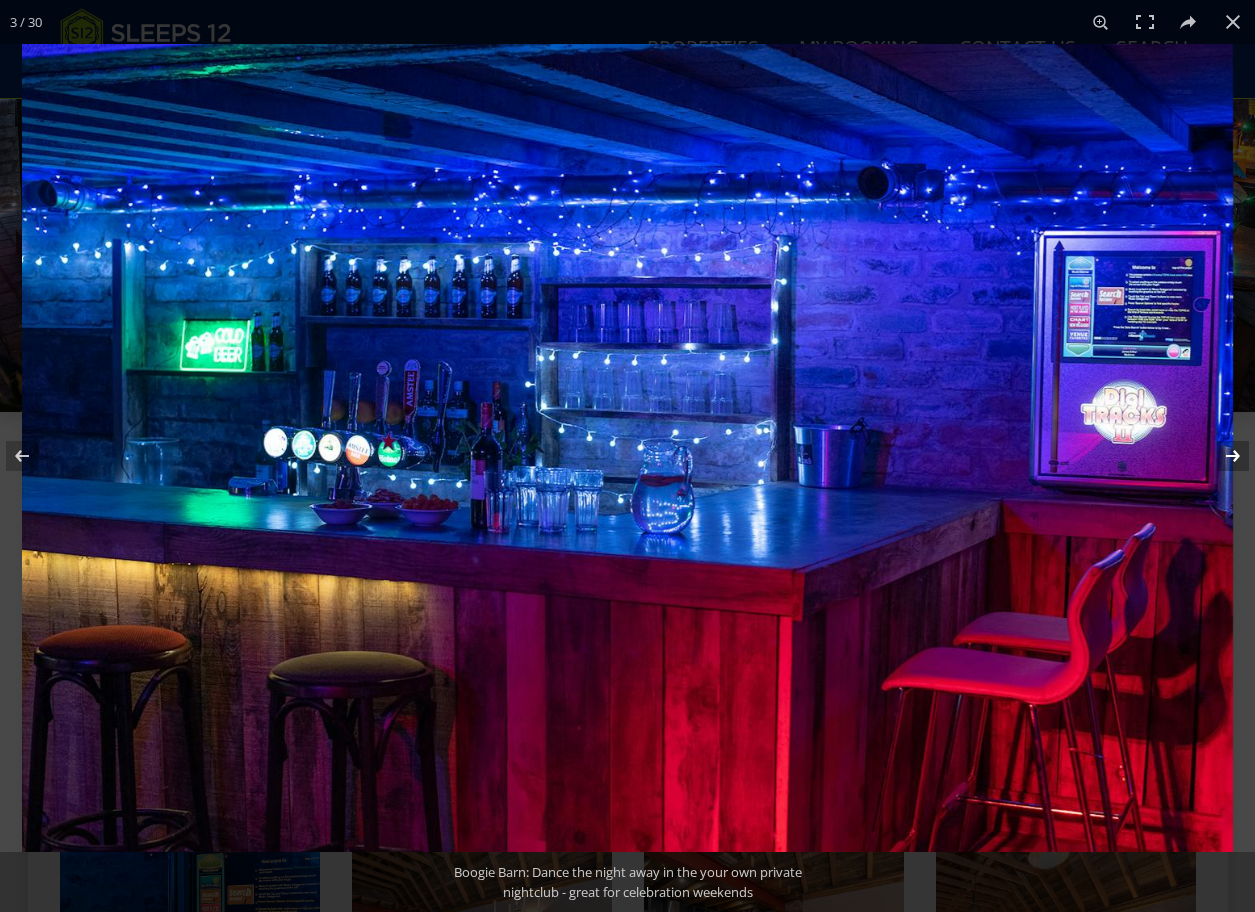 click at bounding box center (1220, 456) 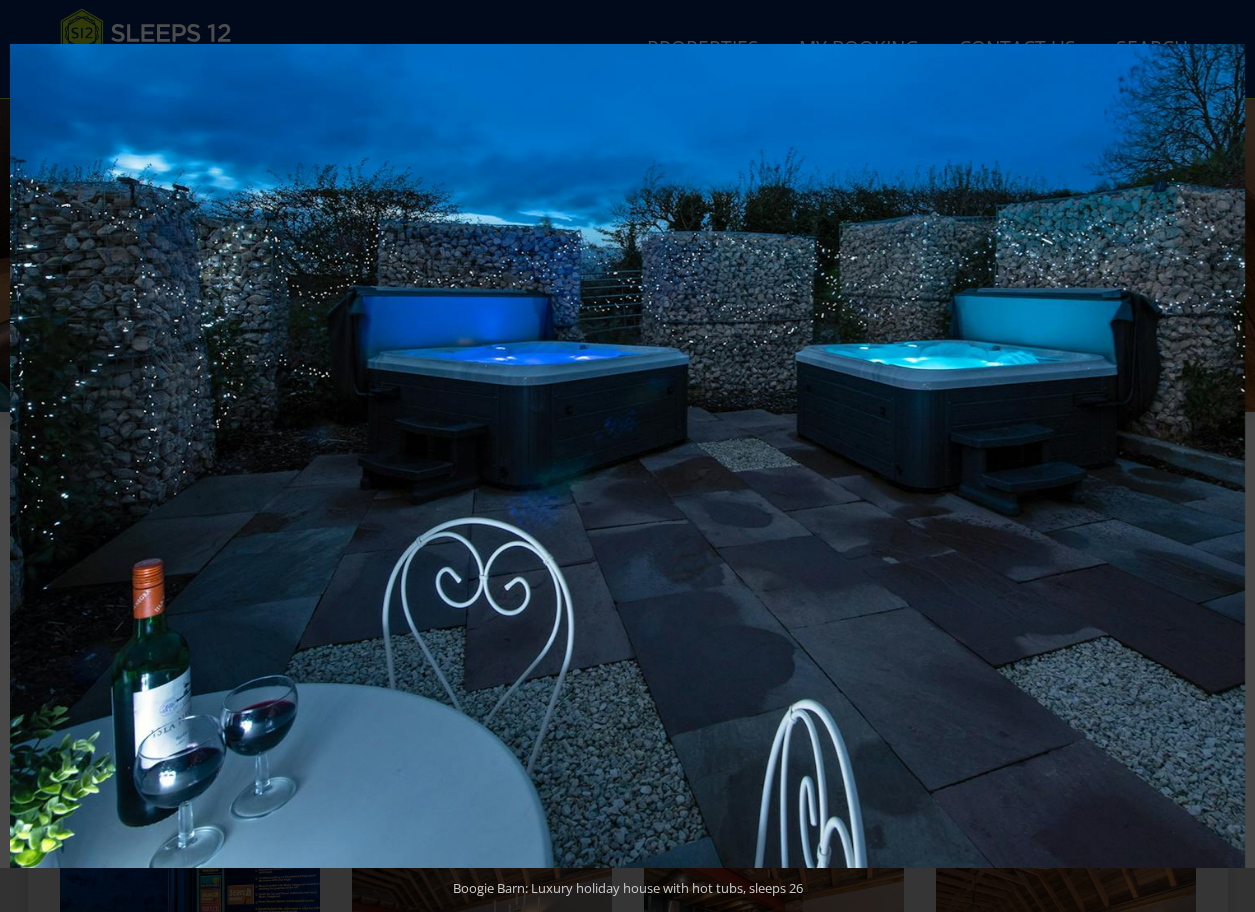 click at bounding box center [1220, 456] 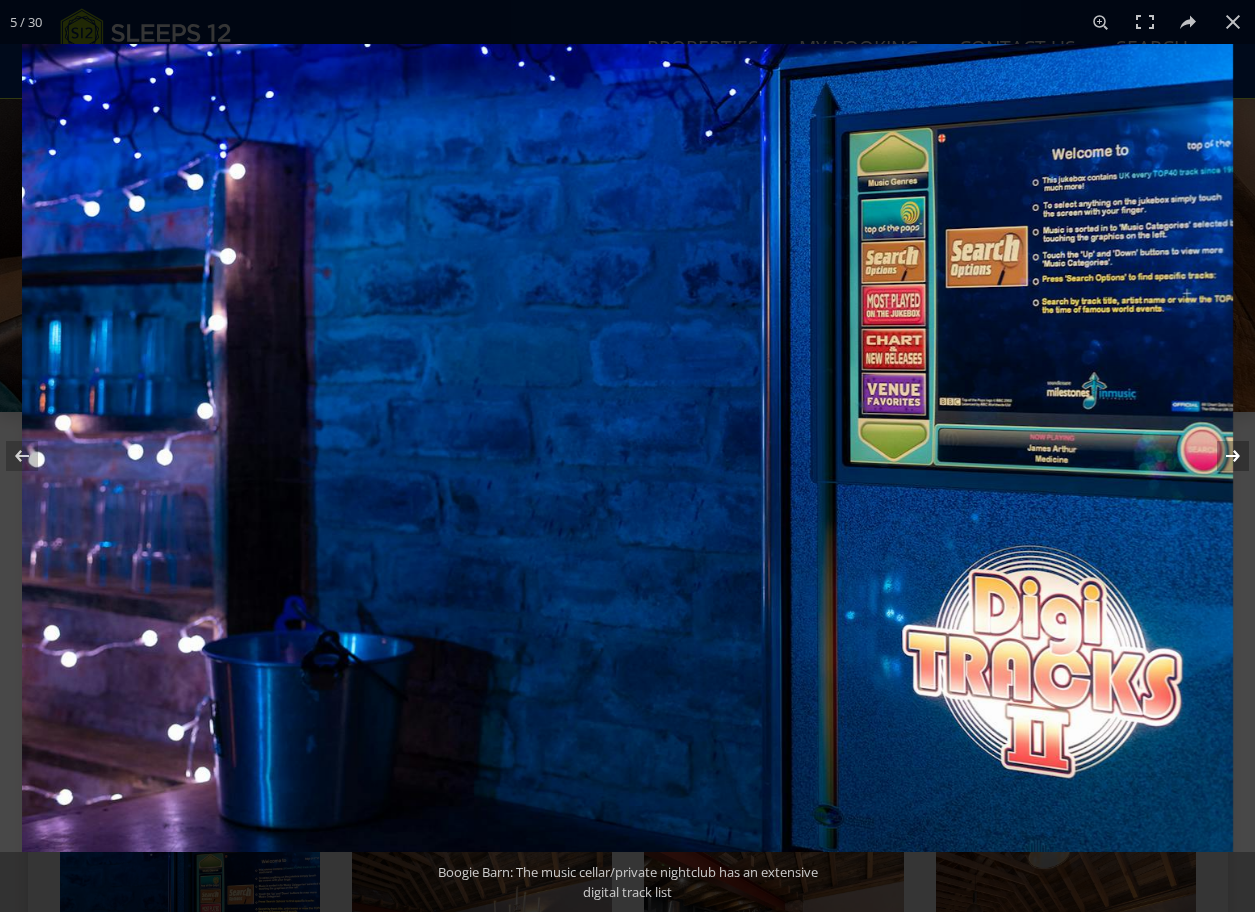 click at bounding box center [1220, 456] 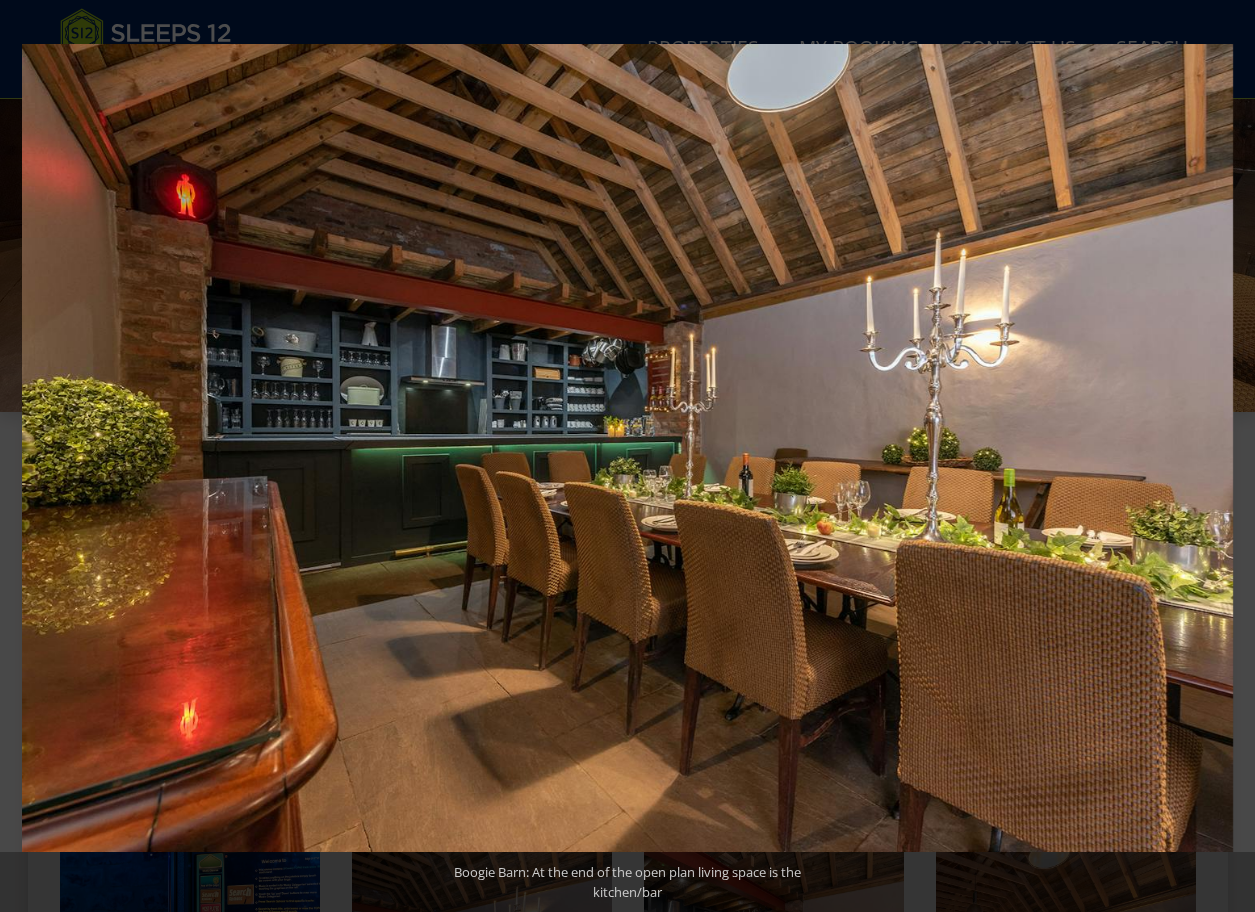 click at bounding box center (1220, 456) 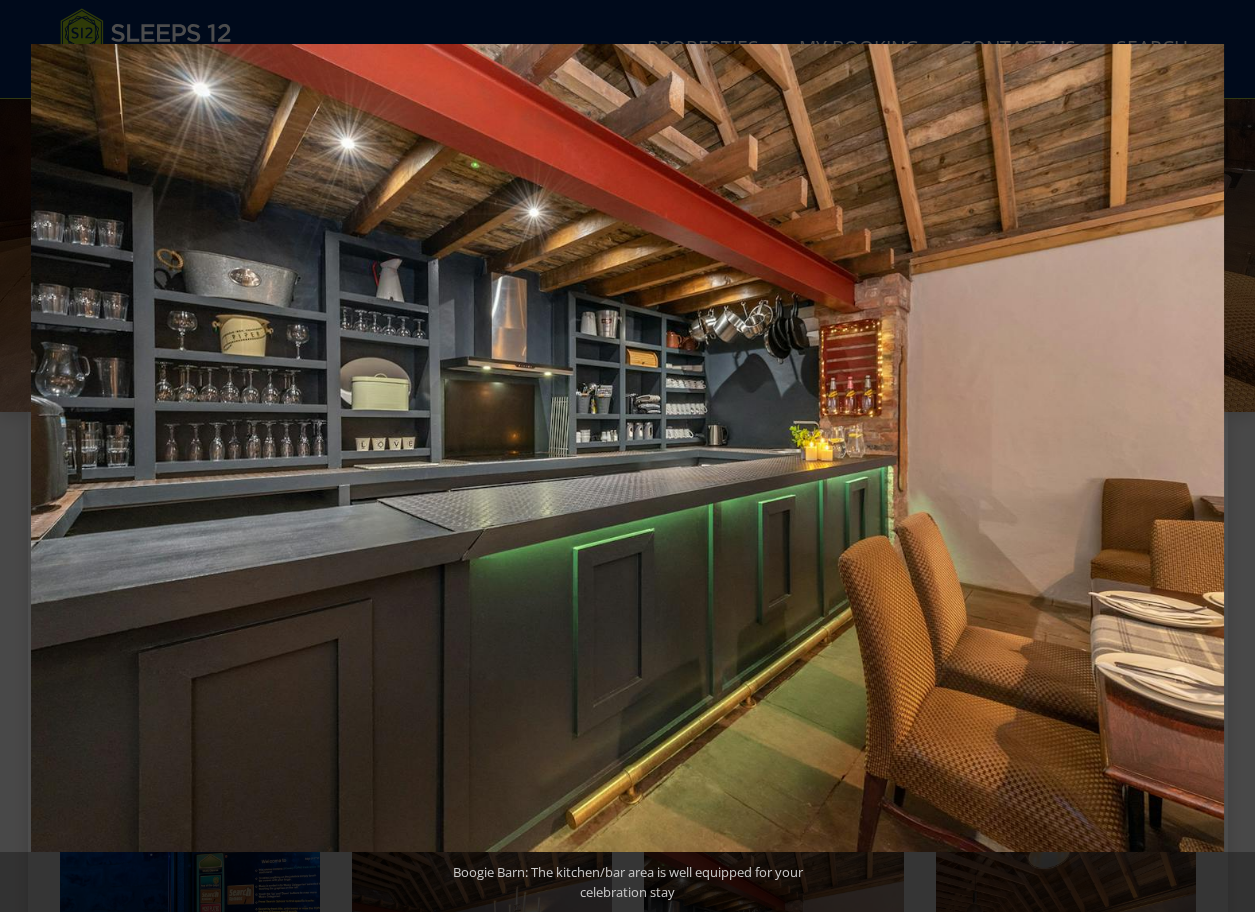 click at bounding box center (1220, 456) 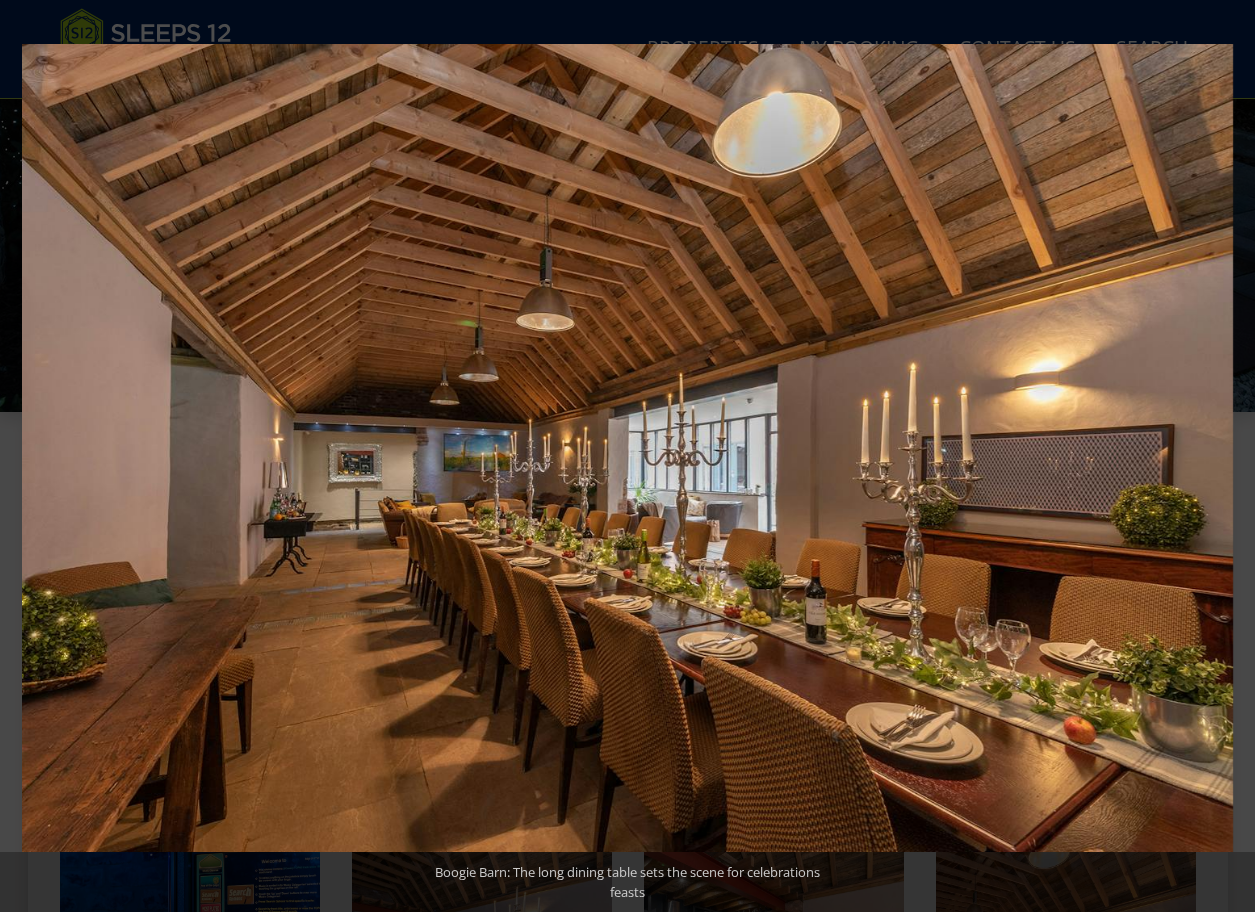 click at bounding box center [1220, 456] 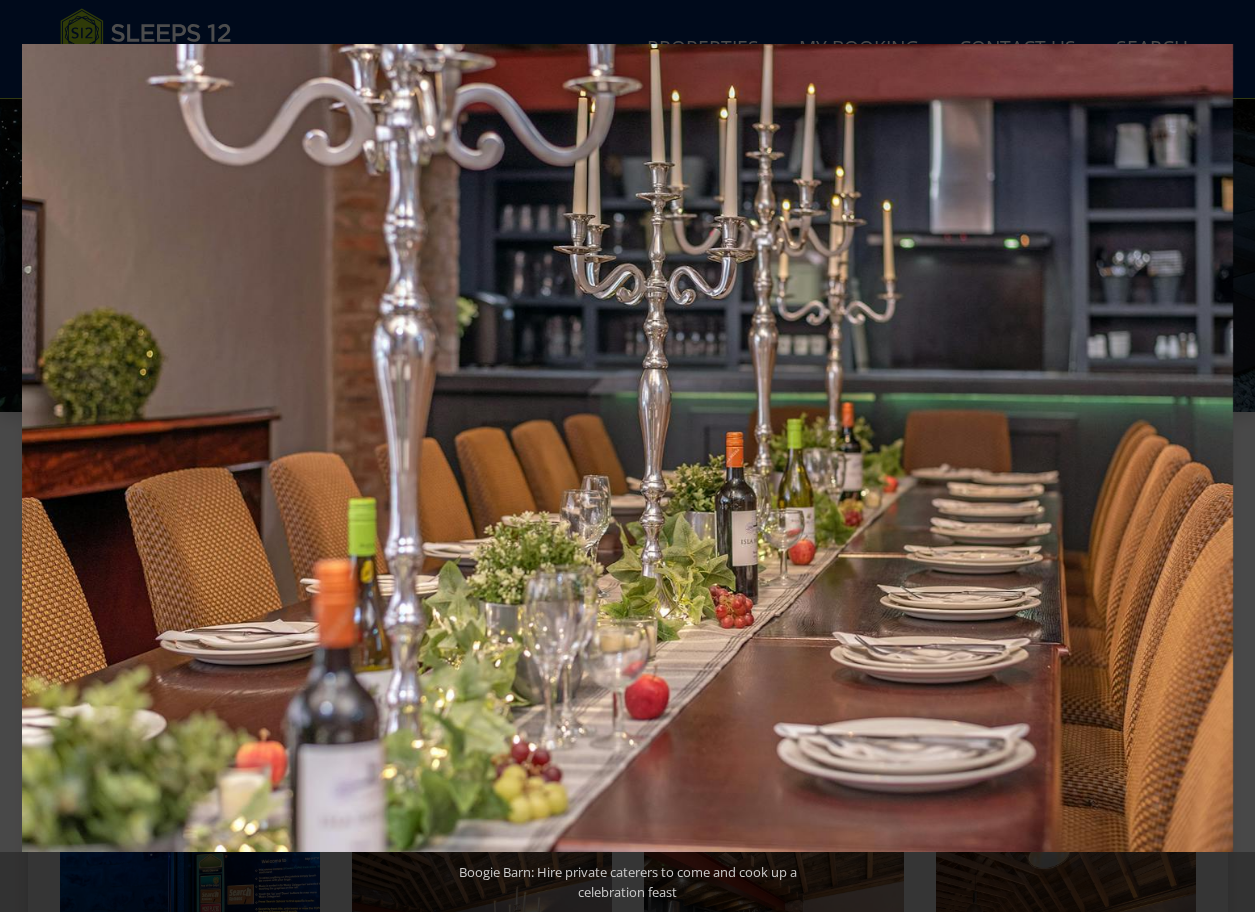 click at bounding box center (1220, 456) 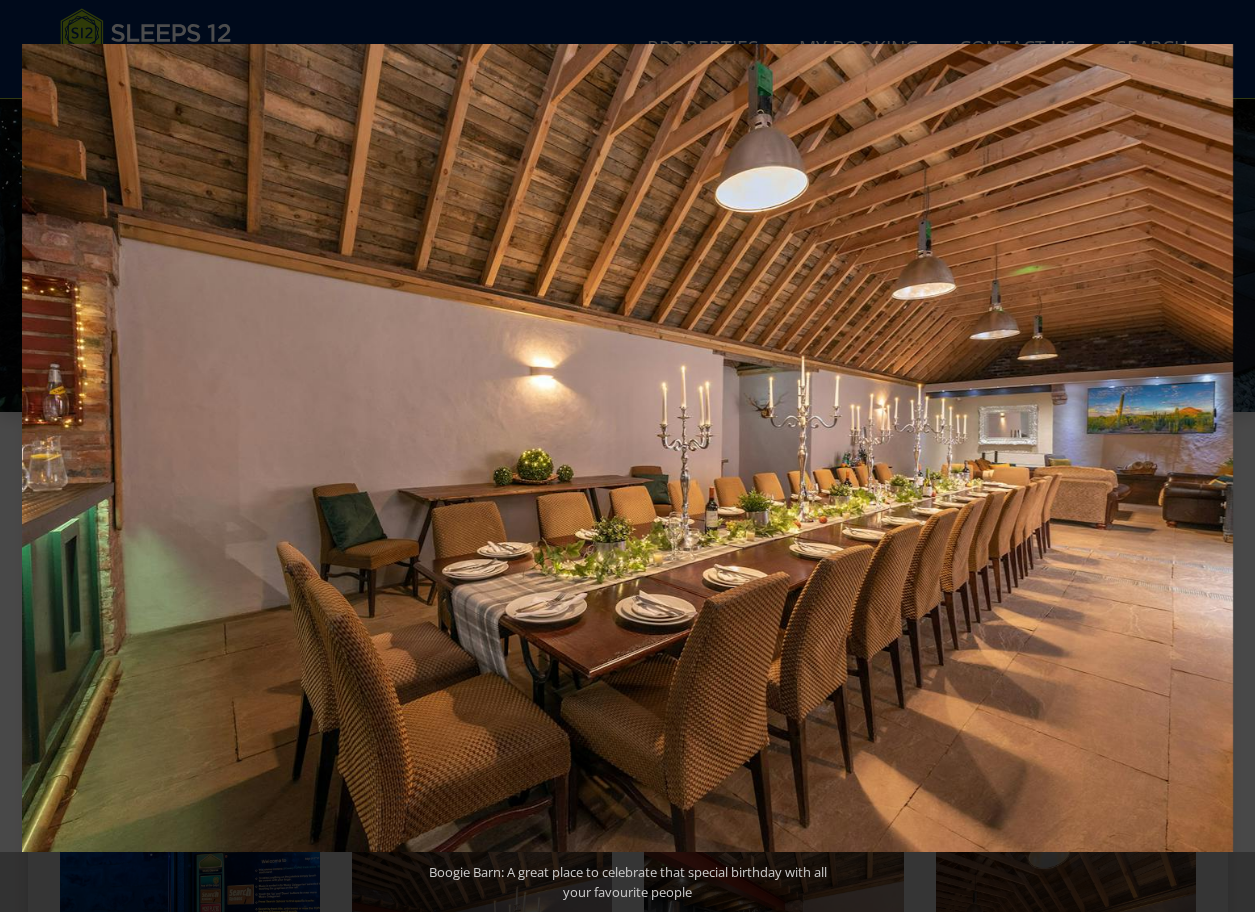 click at bounding box center (1220, 456) 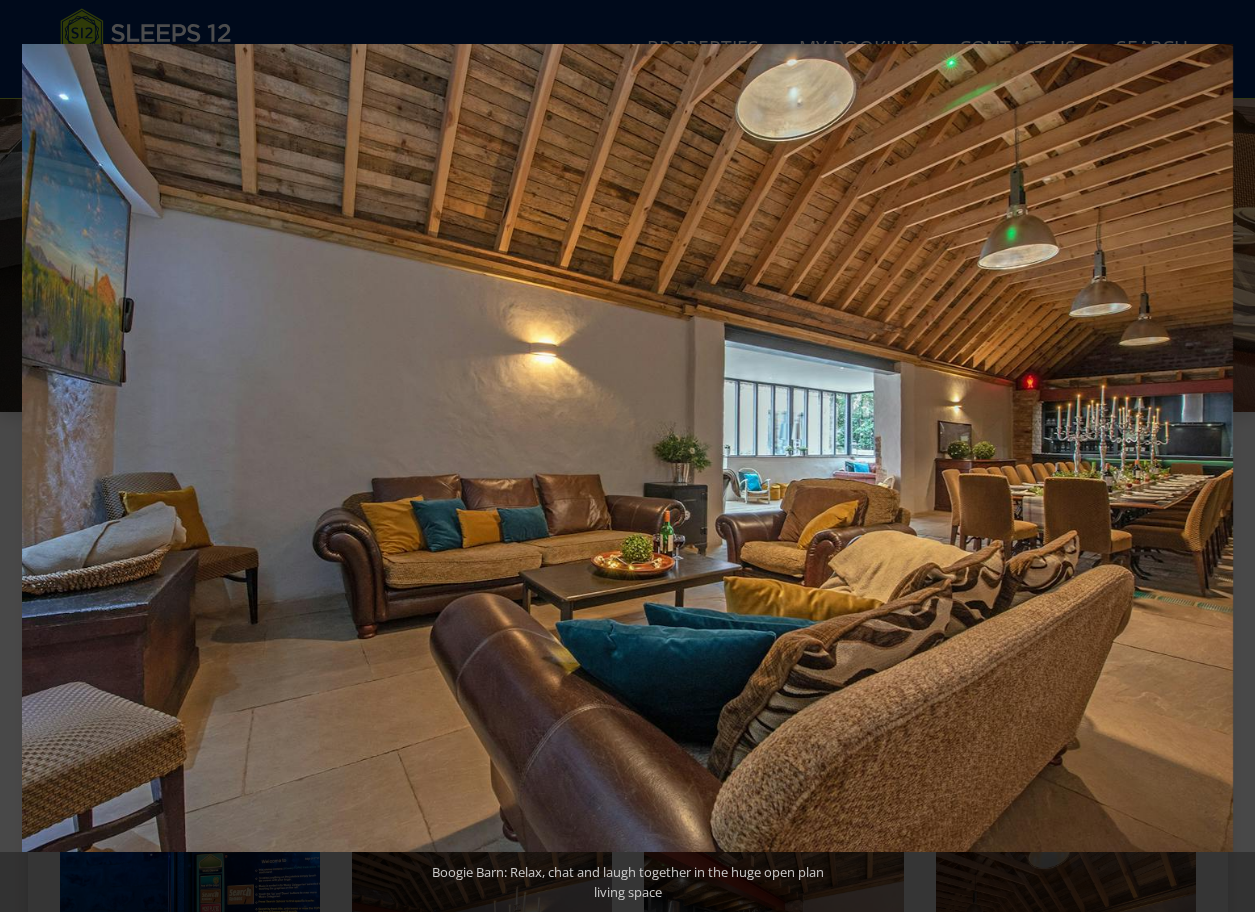click at bounding box center (1220, 456) 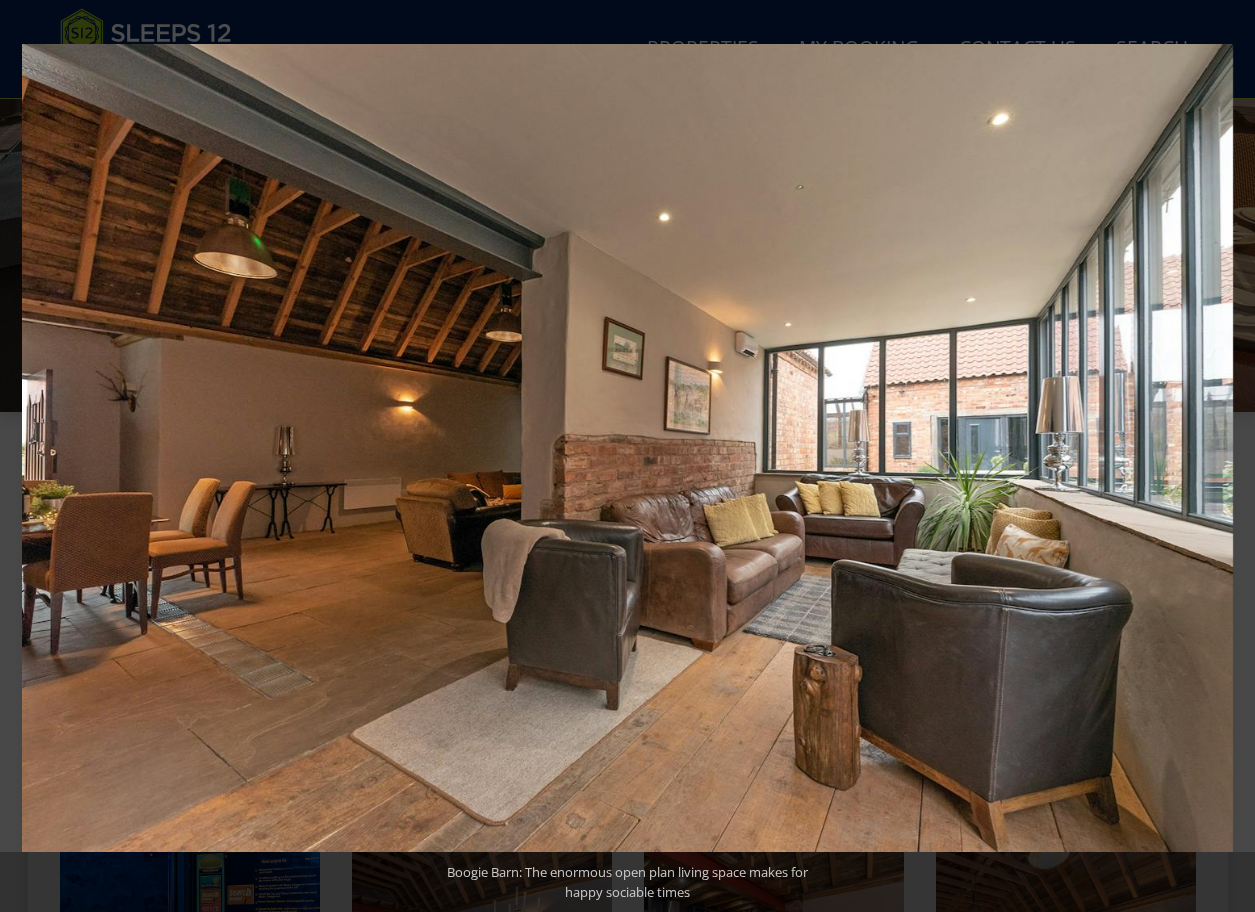 click at bounding box center (1220, 456) 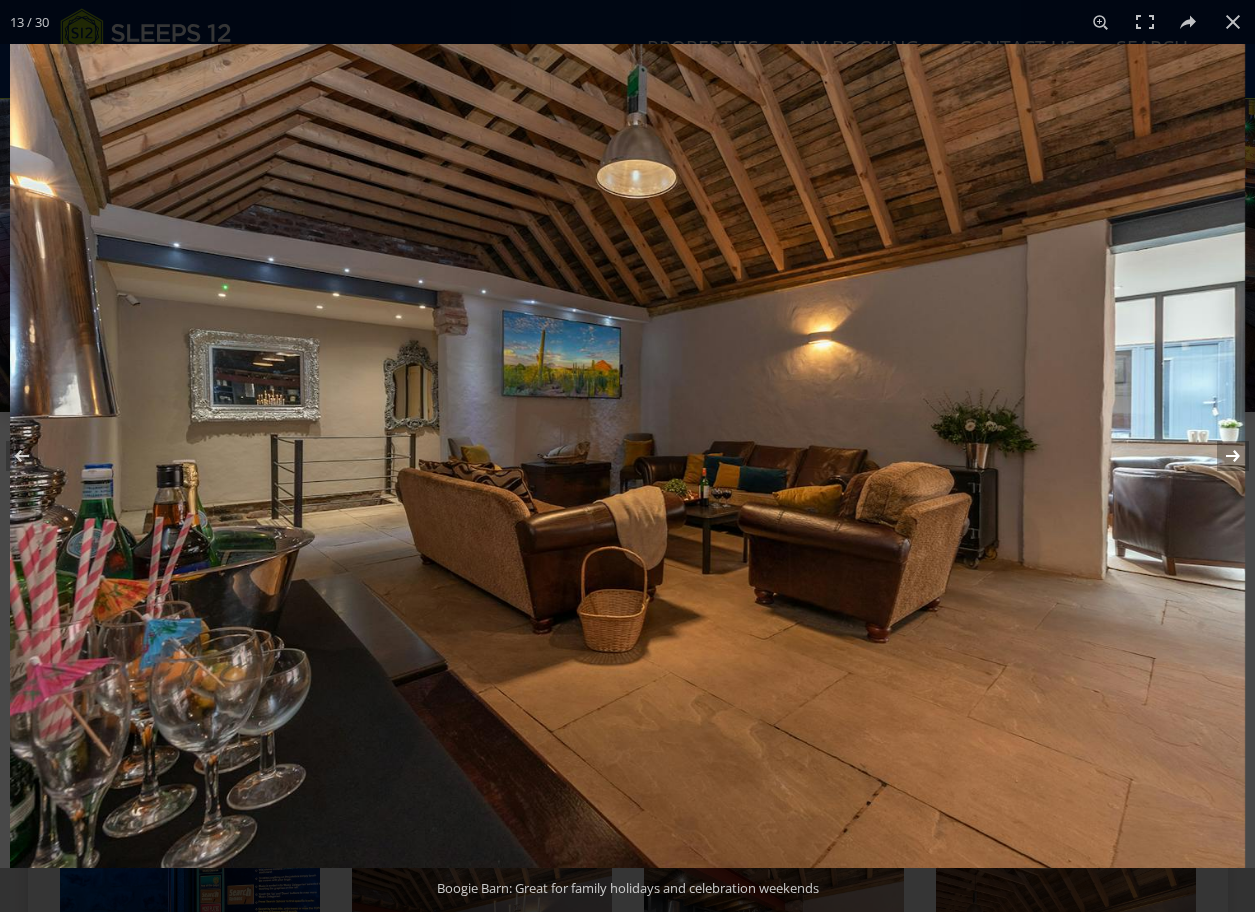 click at bounding box center (1220, 456) 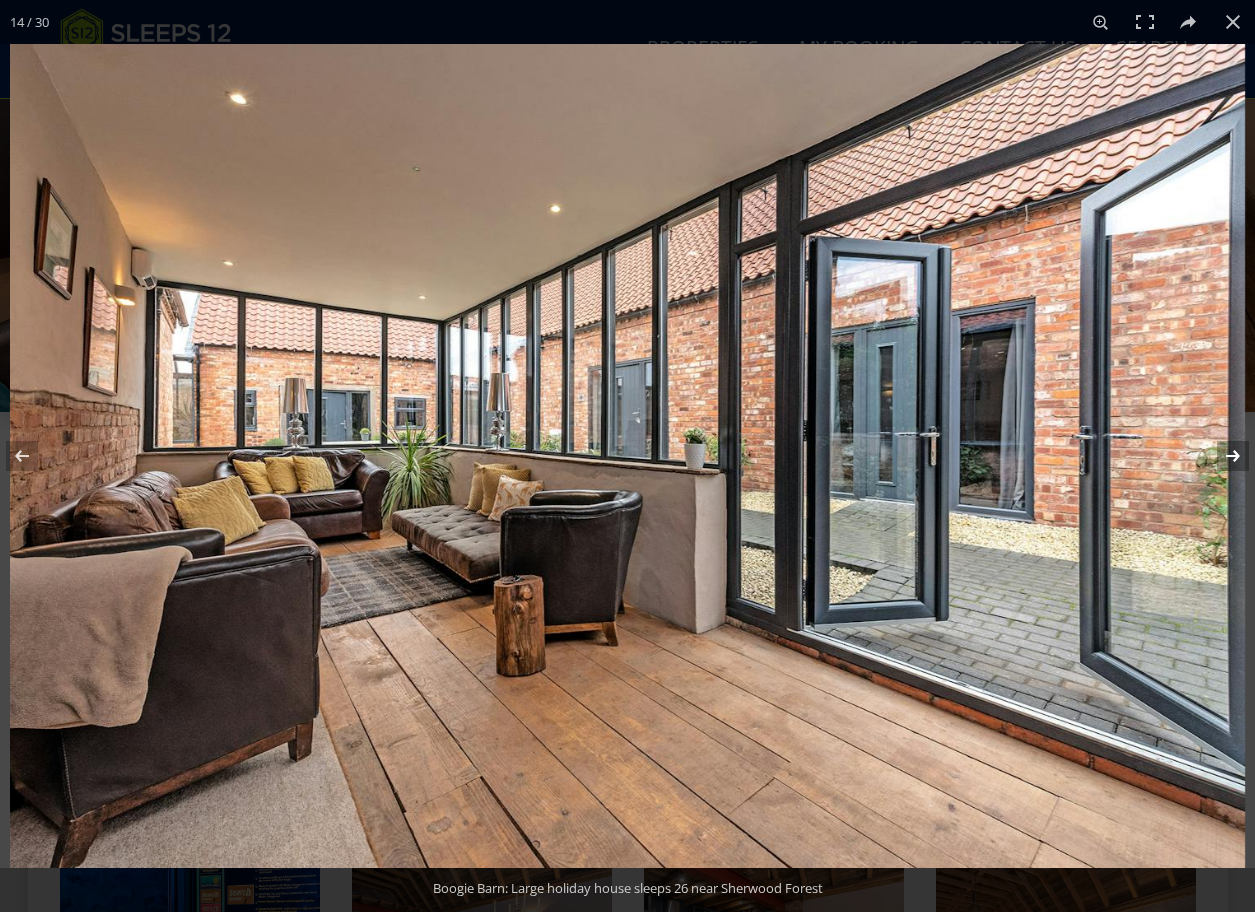 click at bounding box center [1220, 456] 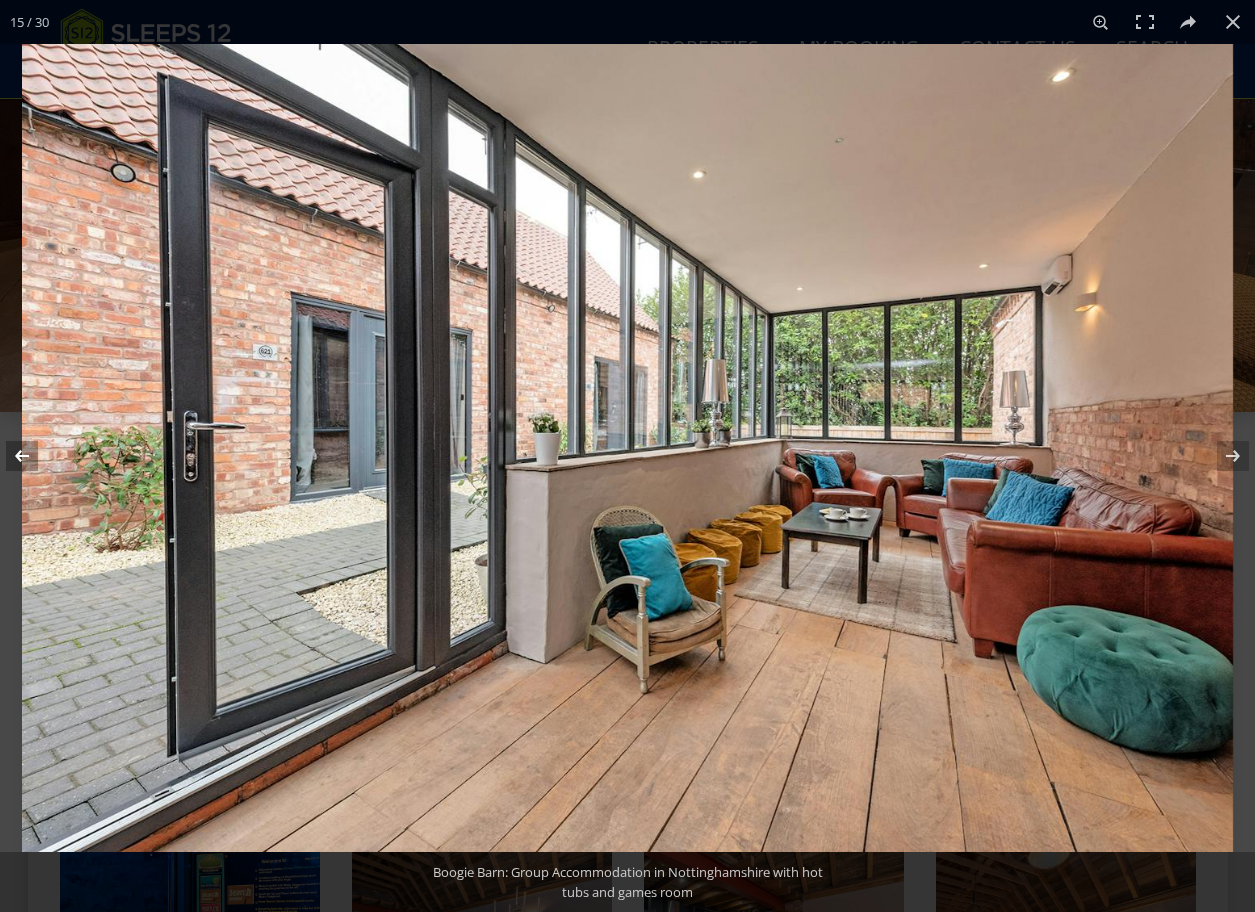 click at bounding box center [35, 456] 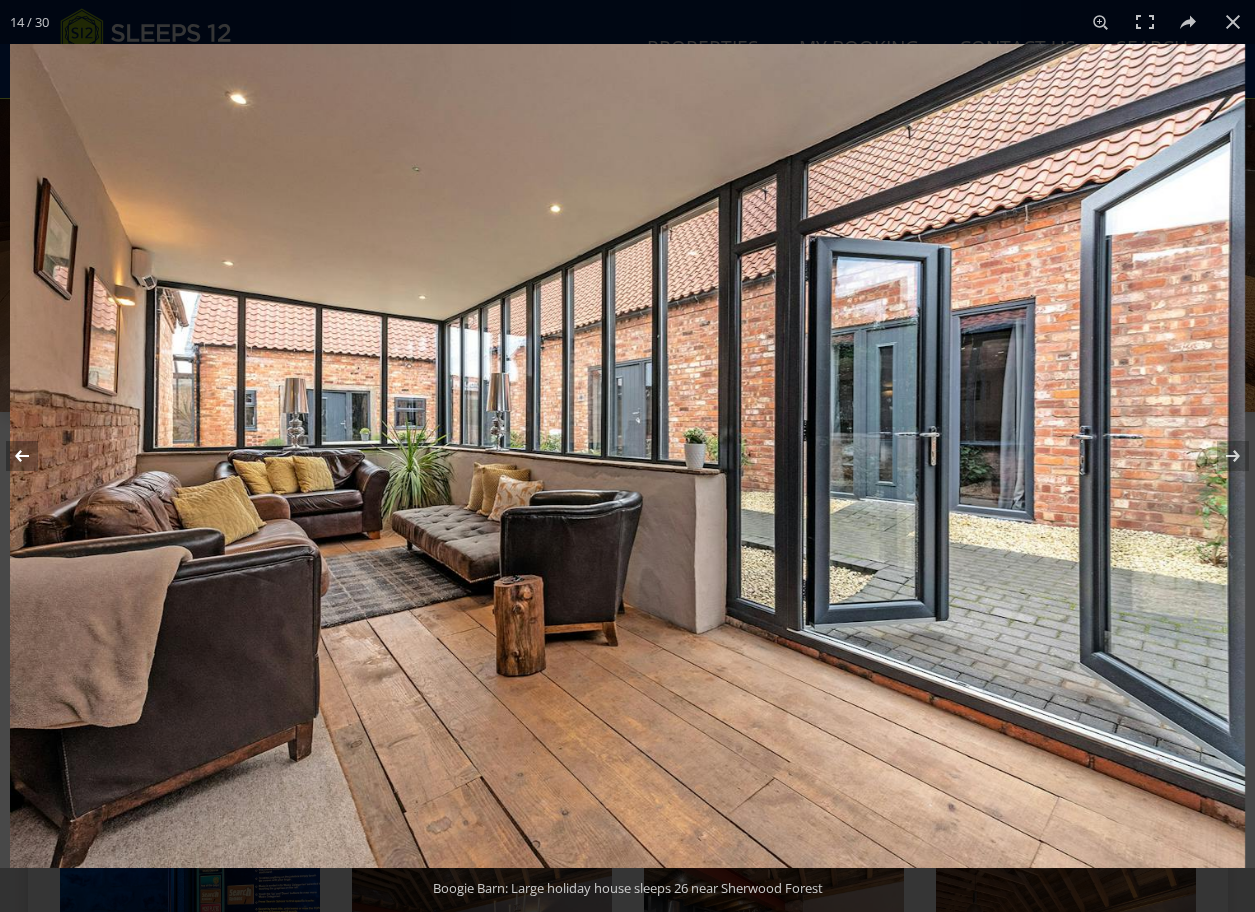 click at bounding box center (35, 456) 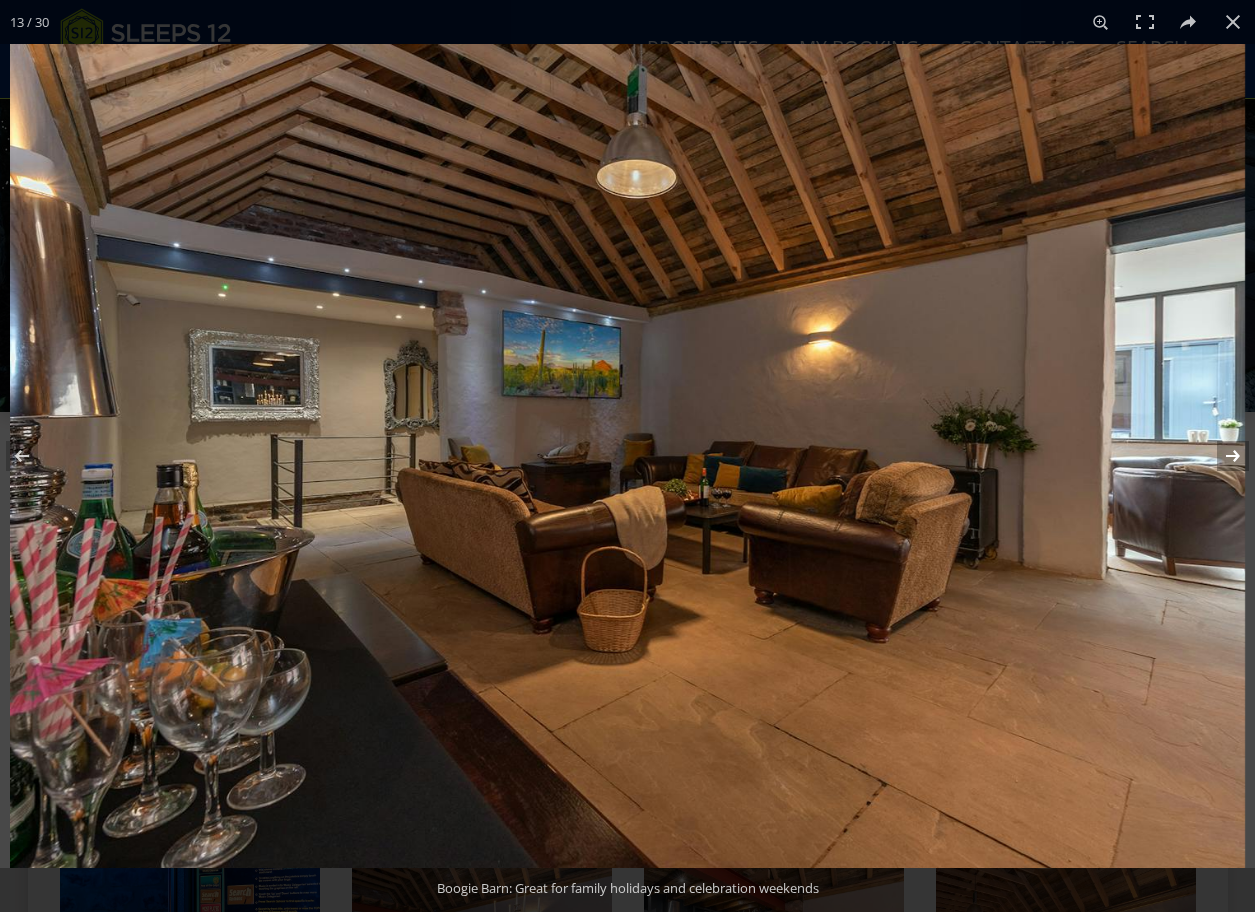 click at bounding box center (1220, 456) 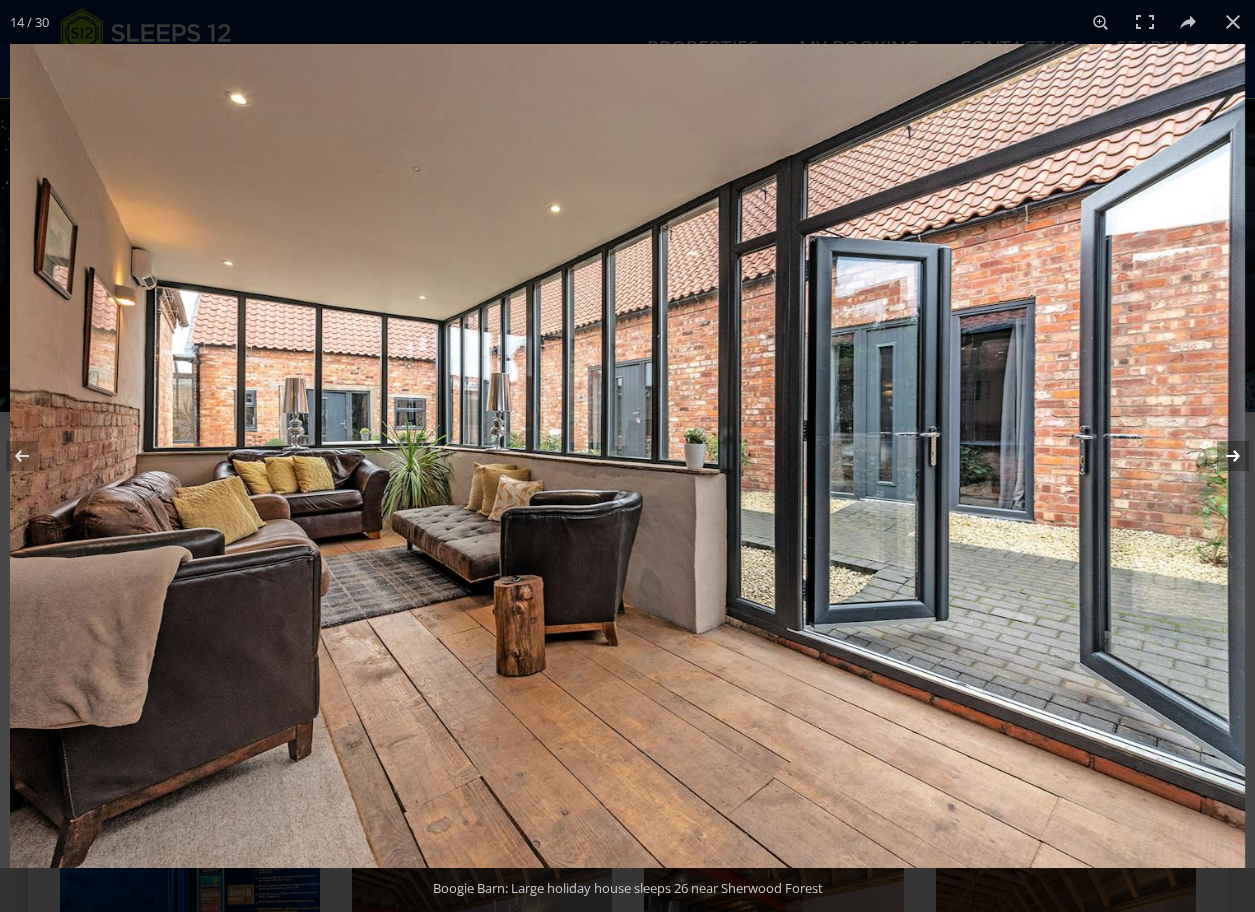 click at bounding box center [1220, 456] 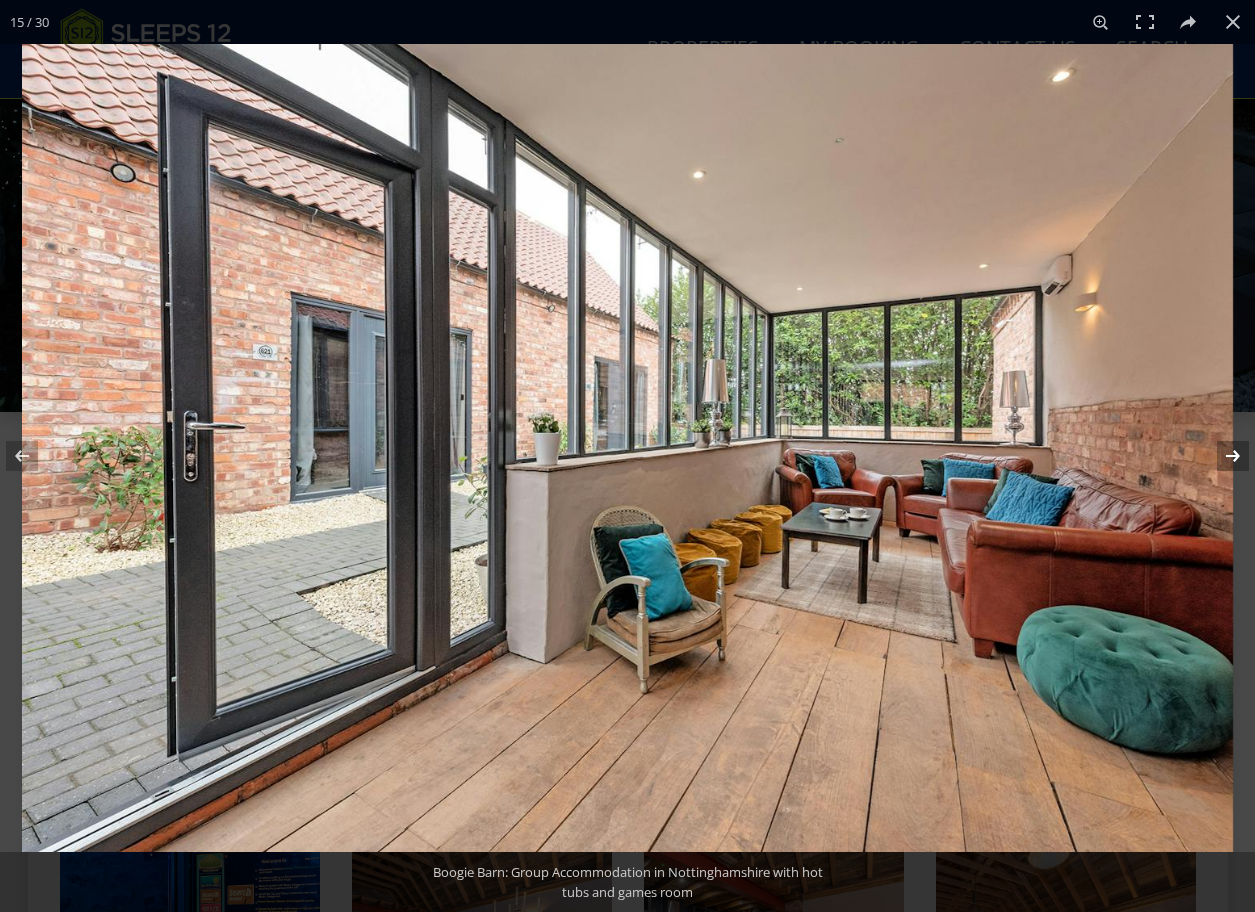 click at bounding box center (1220, 456) 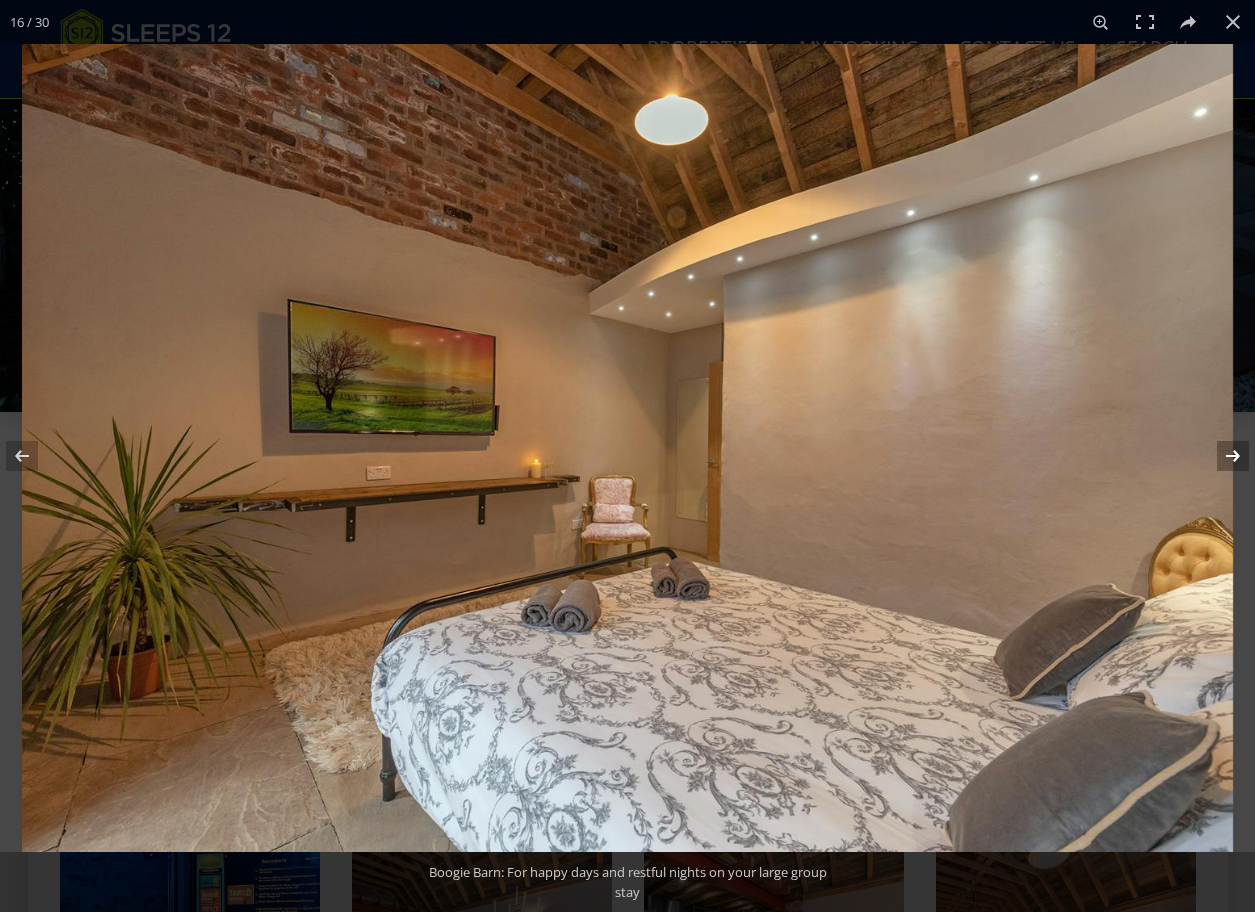 click at bounding box center [1220, 456] 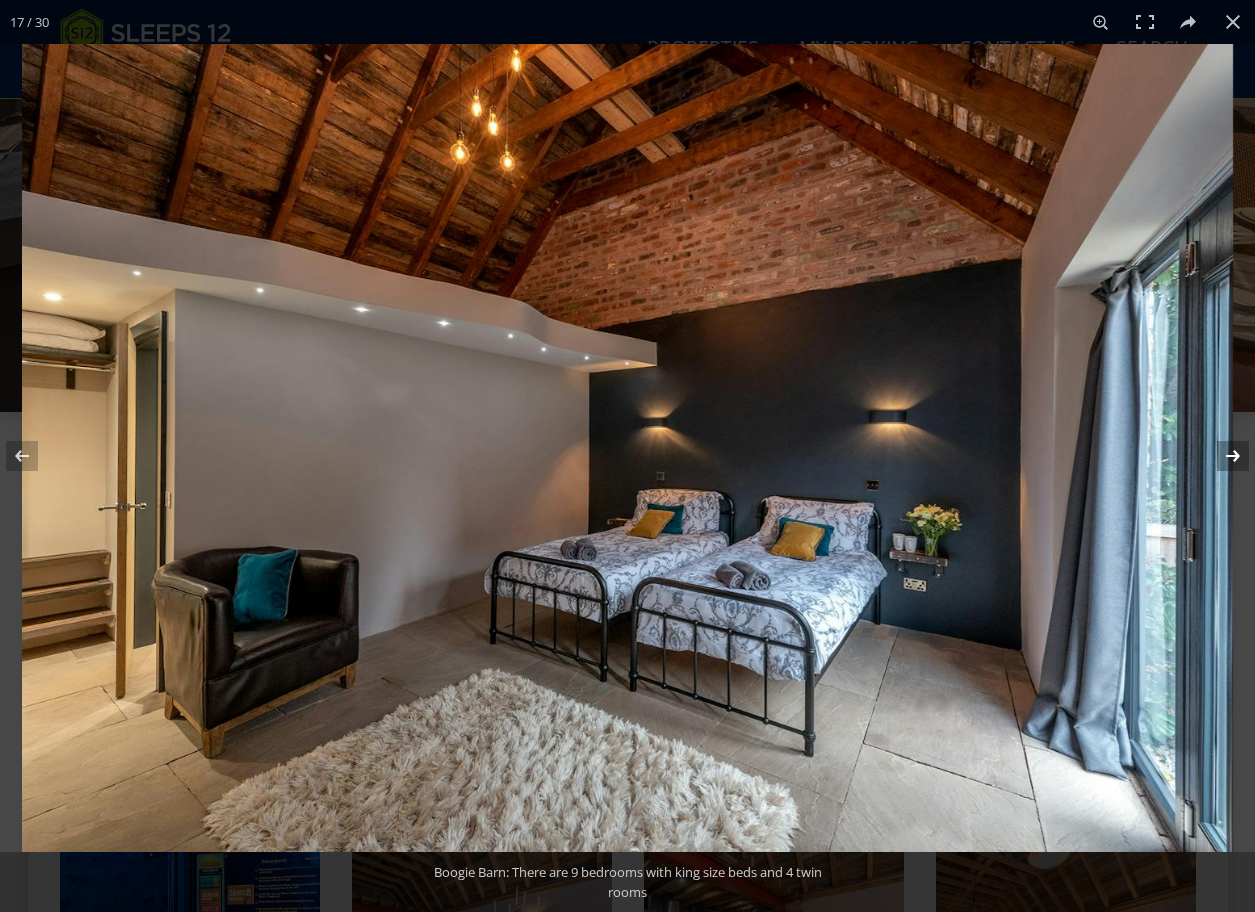 click at bounding box center [1220, 456] 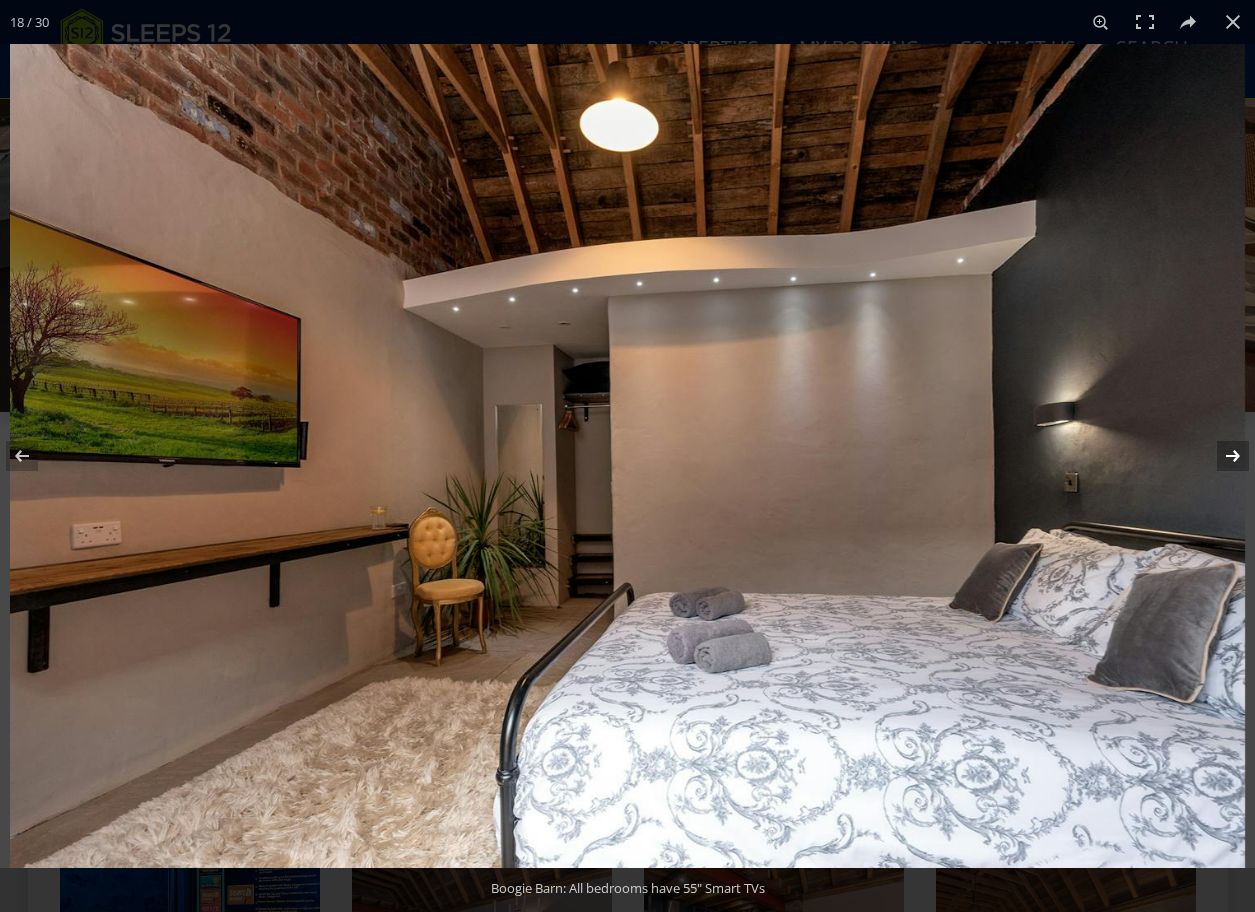 click at bounding box center [1220, 456] 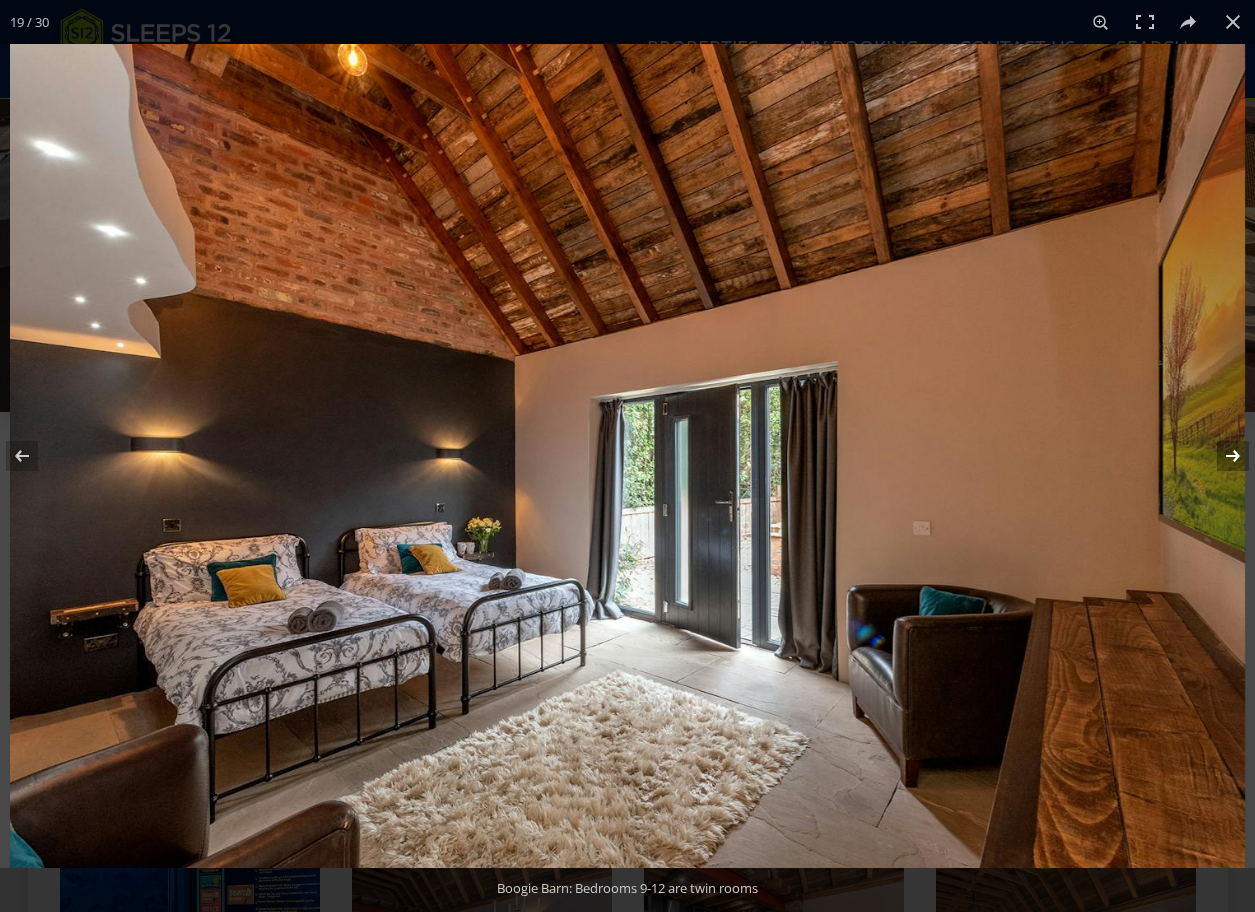 click at bounding box center [1220, 456] 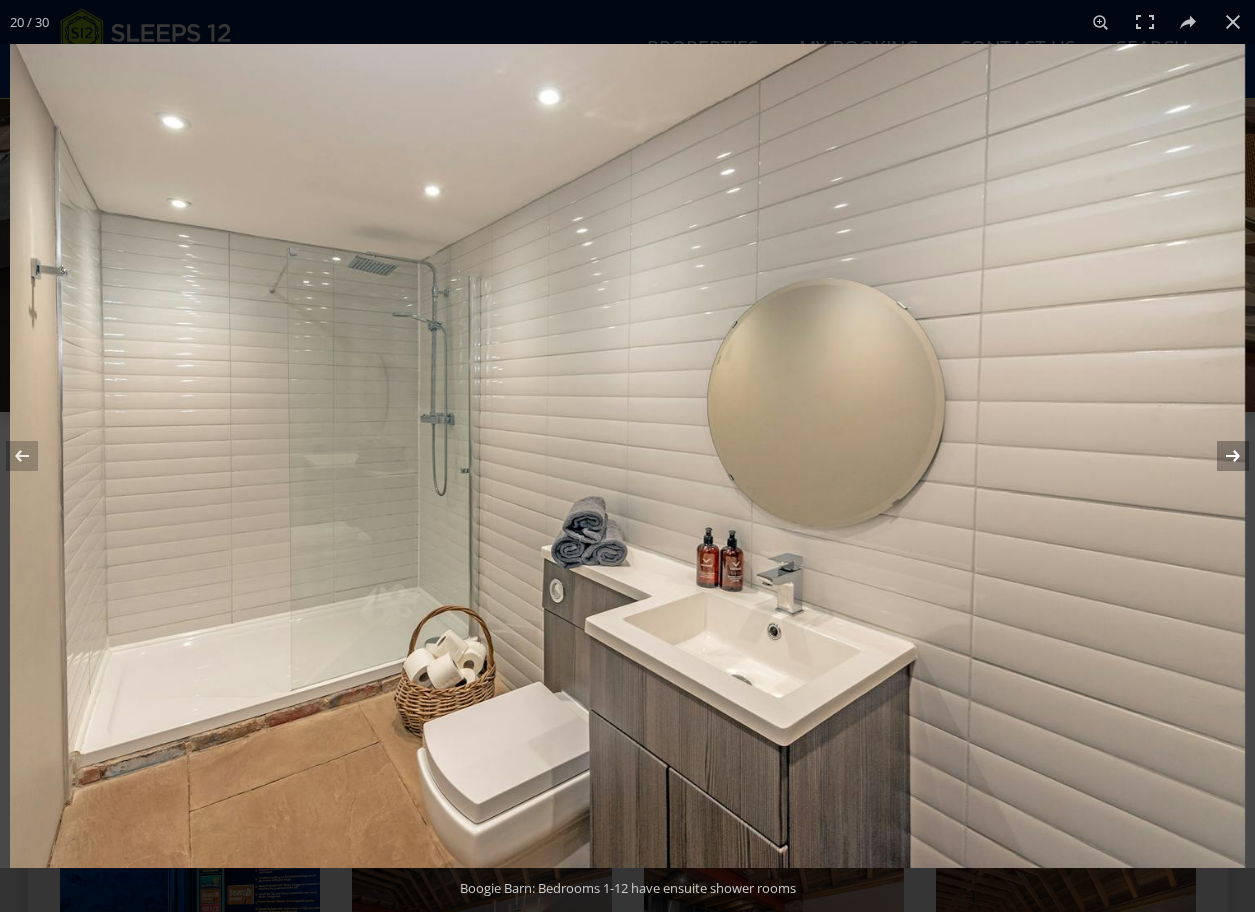 click at bounding box center (1220, 456) 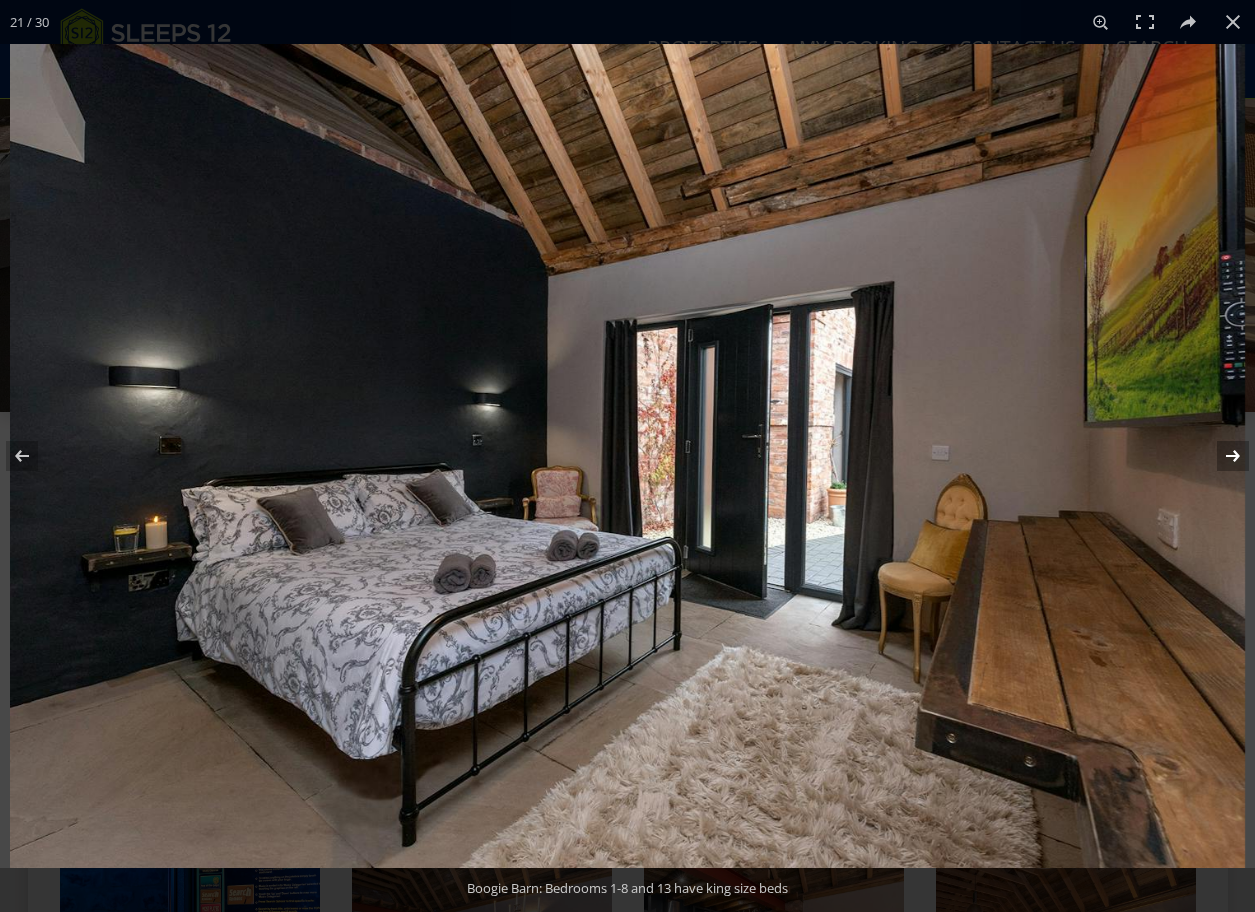 click at bounding box center [1220, 456] 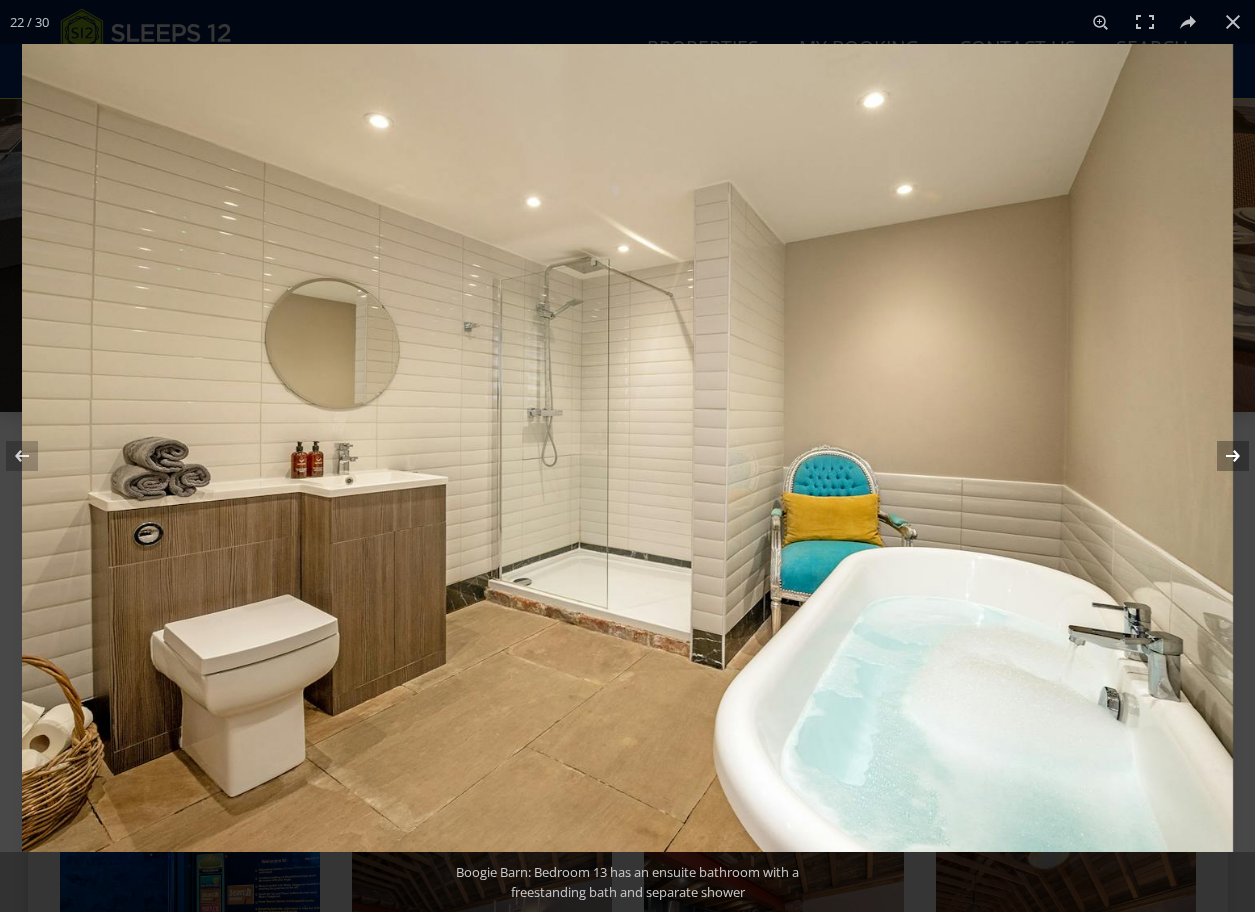 click at bounding box center [1220, 456] 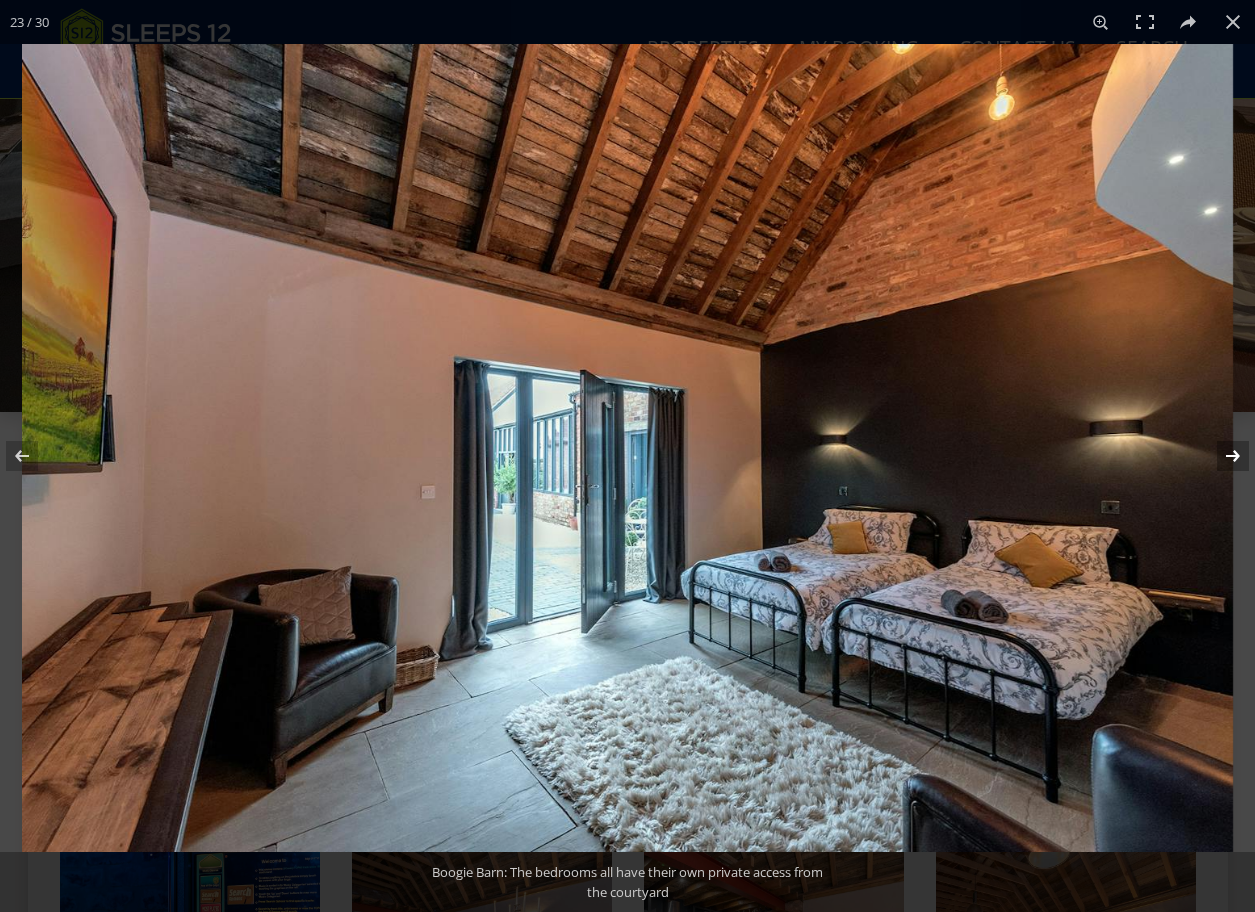 click at bounding box center [1220, 456] 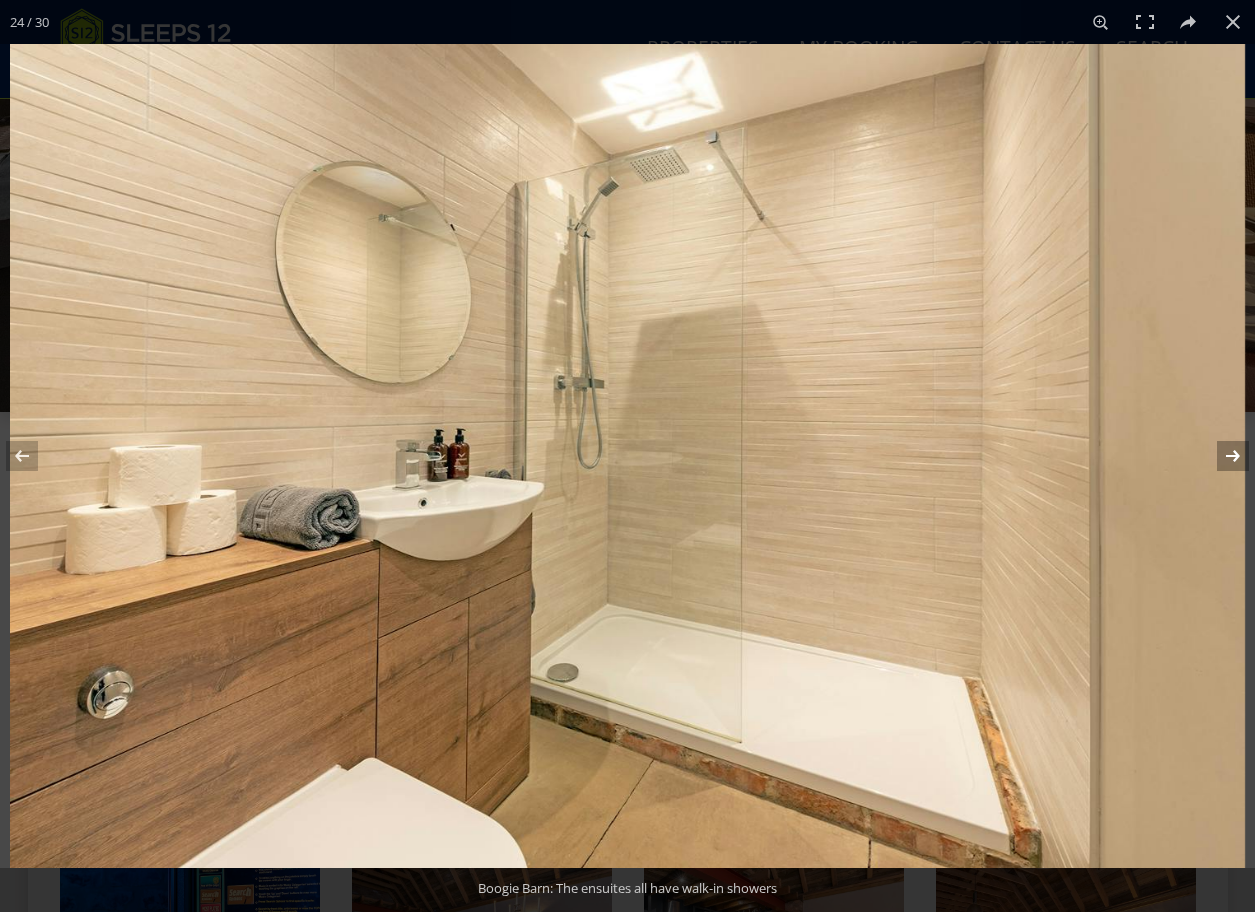click at bounding box center [1220, 456] 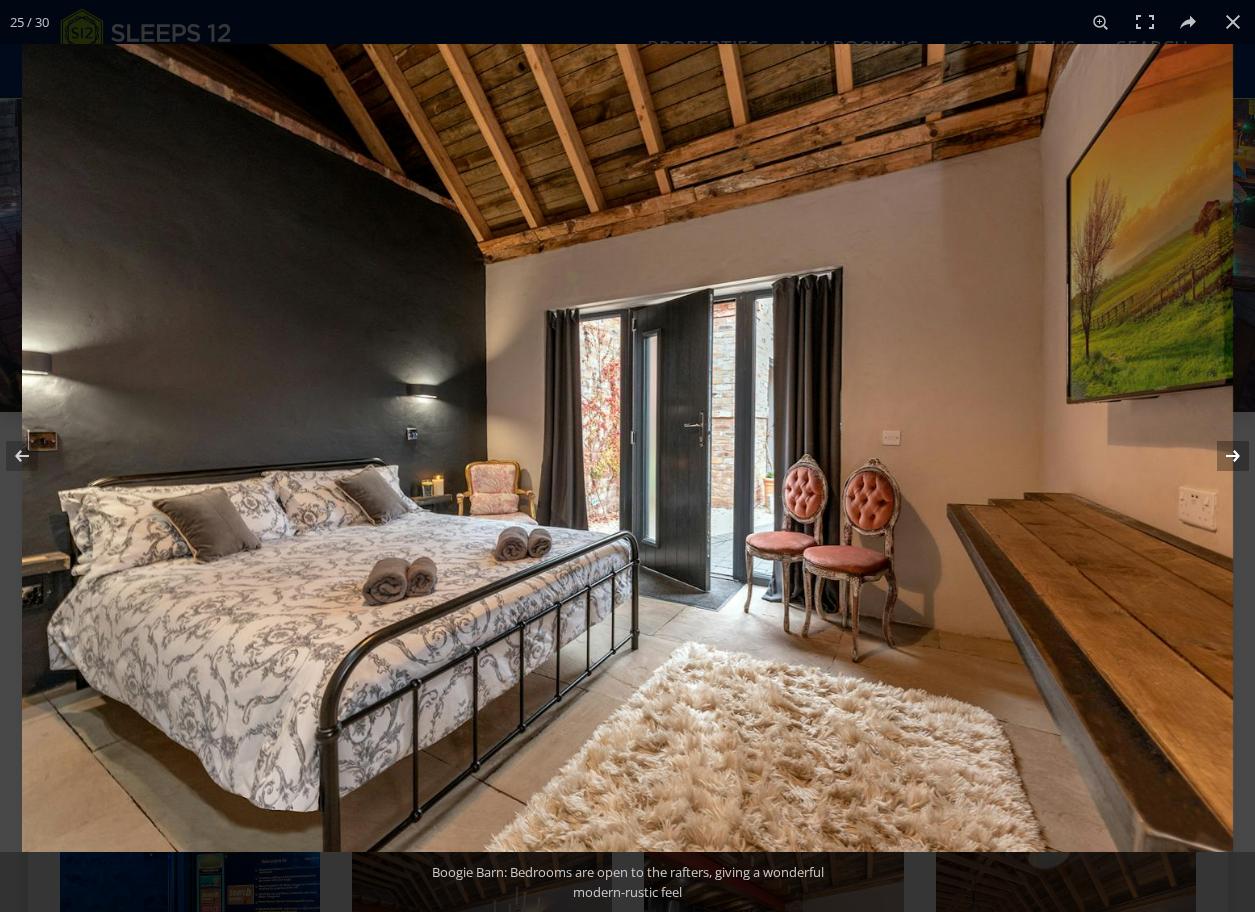 click at bounding box center [1220, 456] 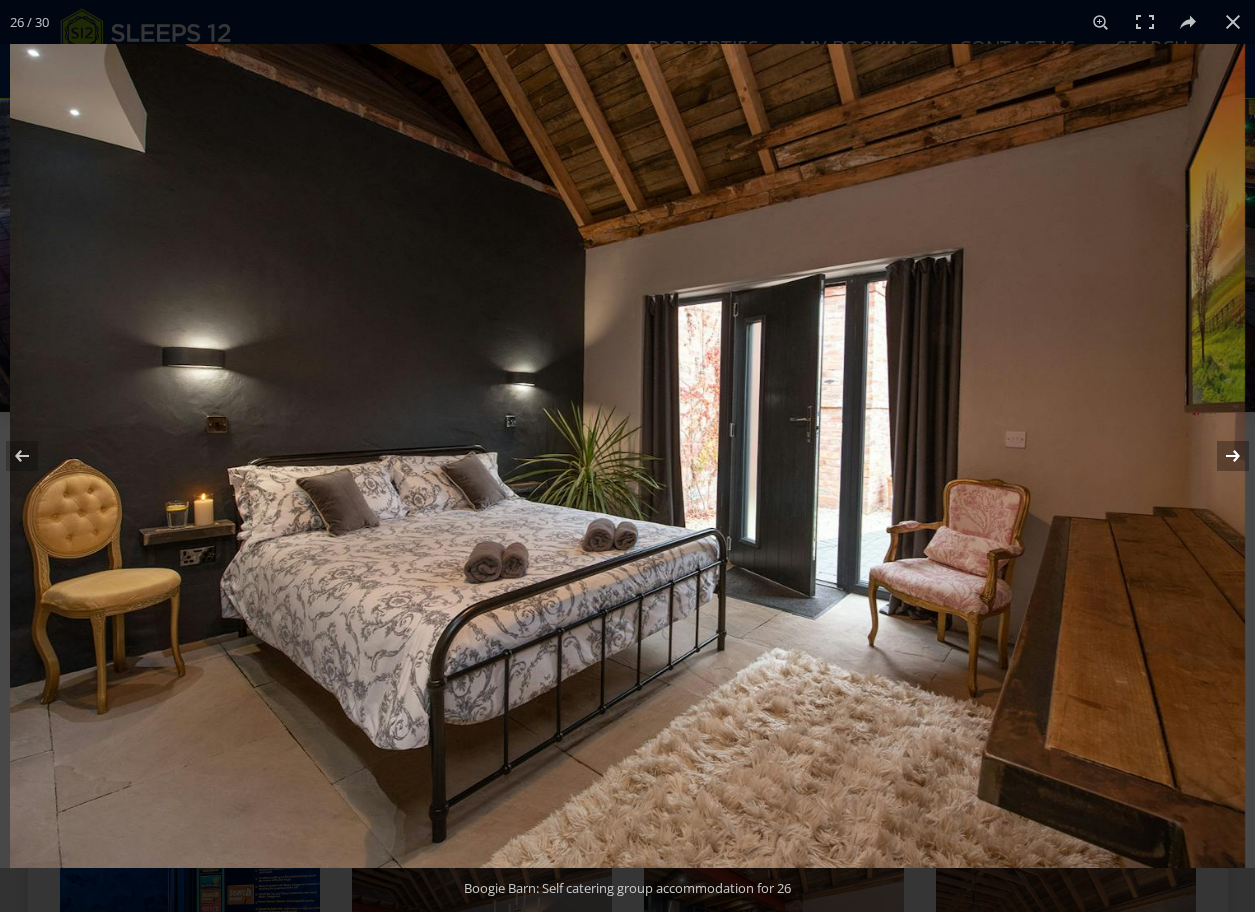 click at bounding box center [1220, 456] 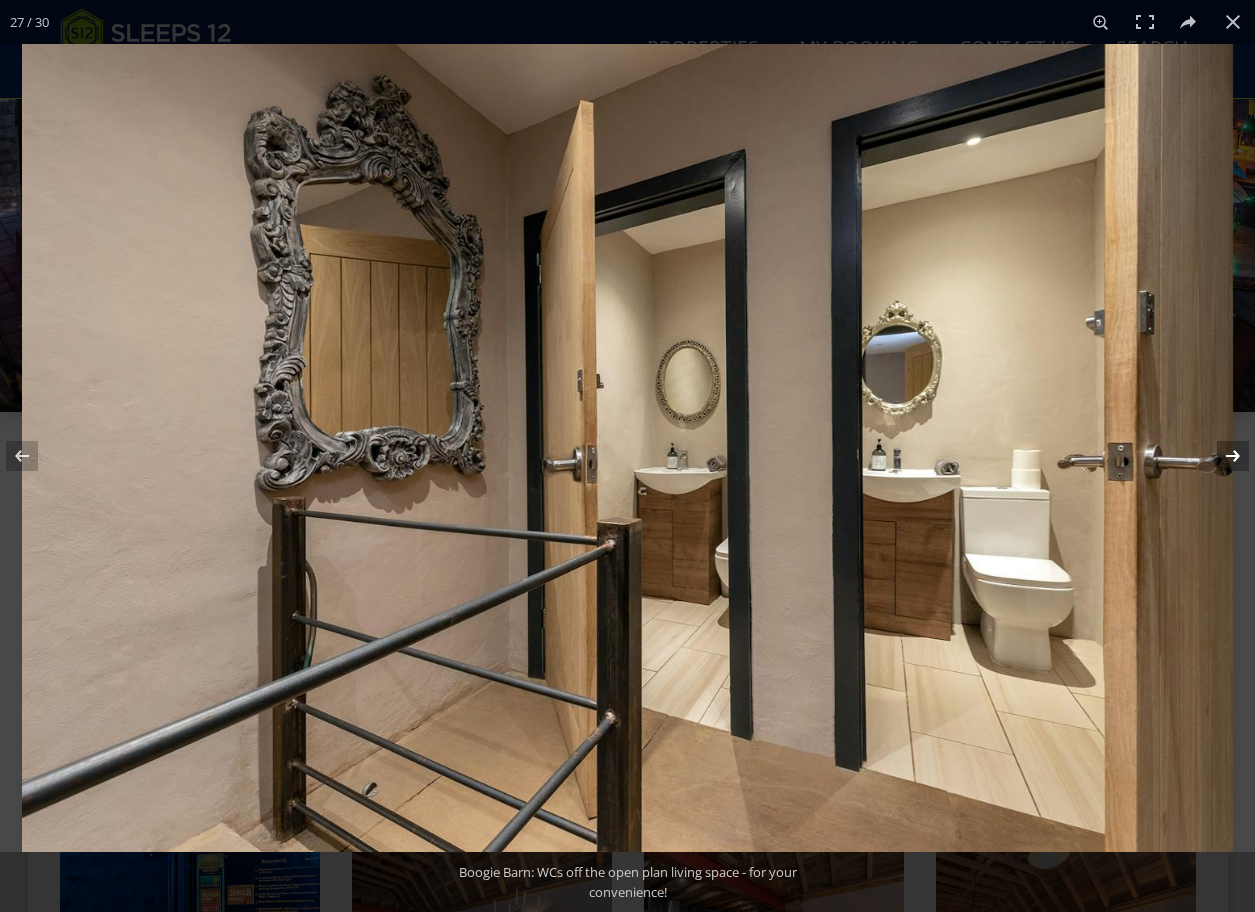 click at bounding box center [1220, 456] 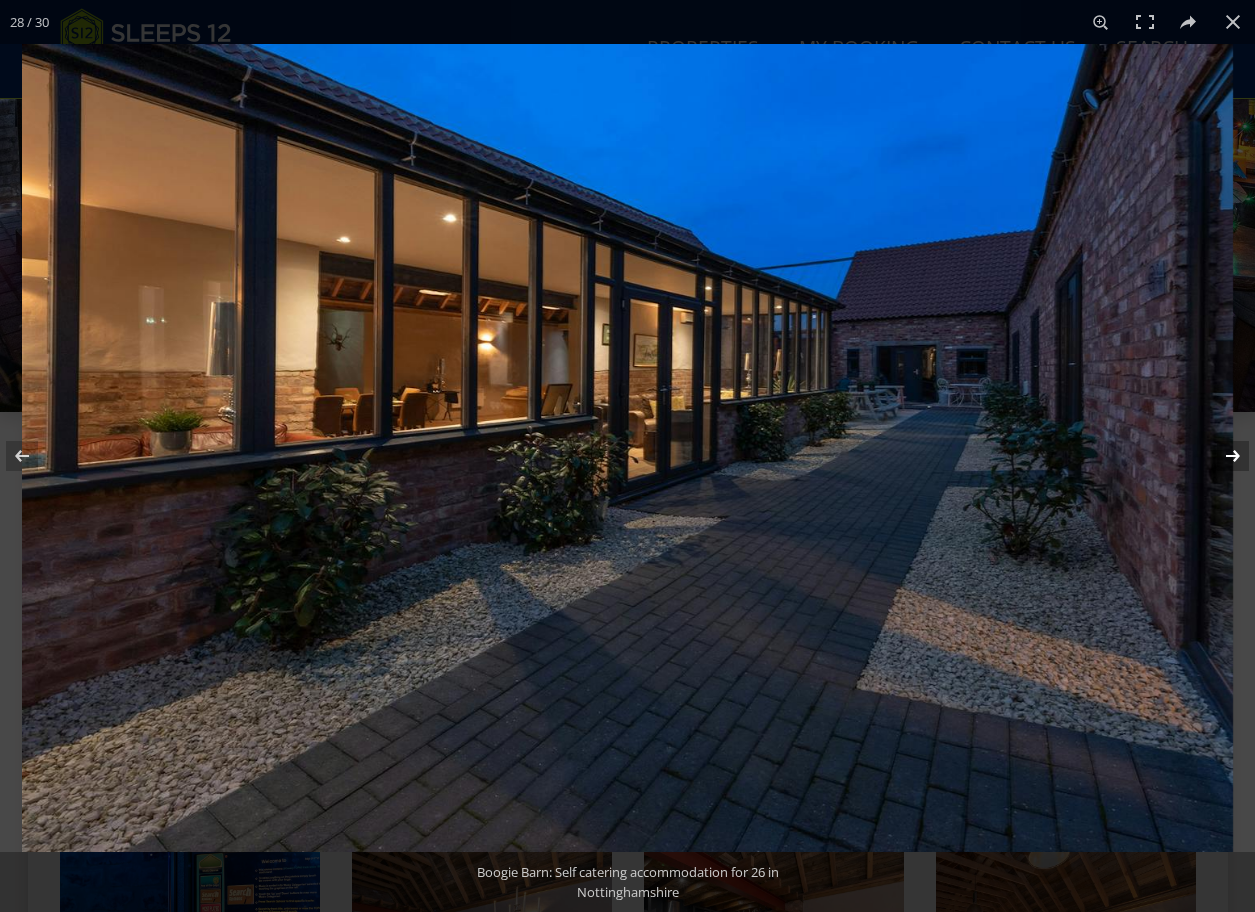 click at bounding box center (1220, 456) 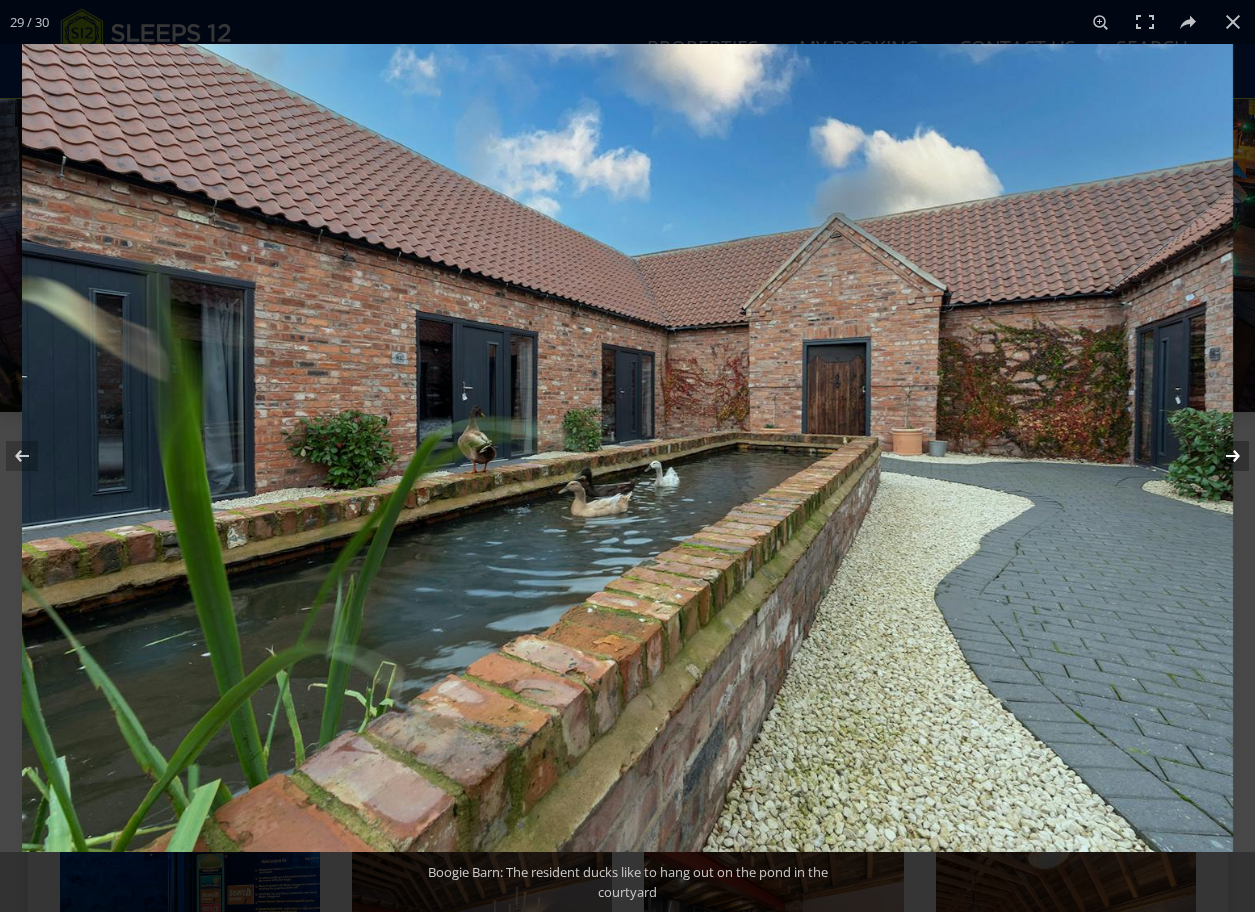 click at bounding box center (1220, 456) 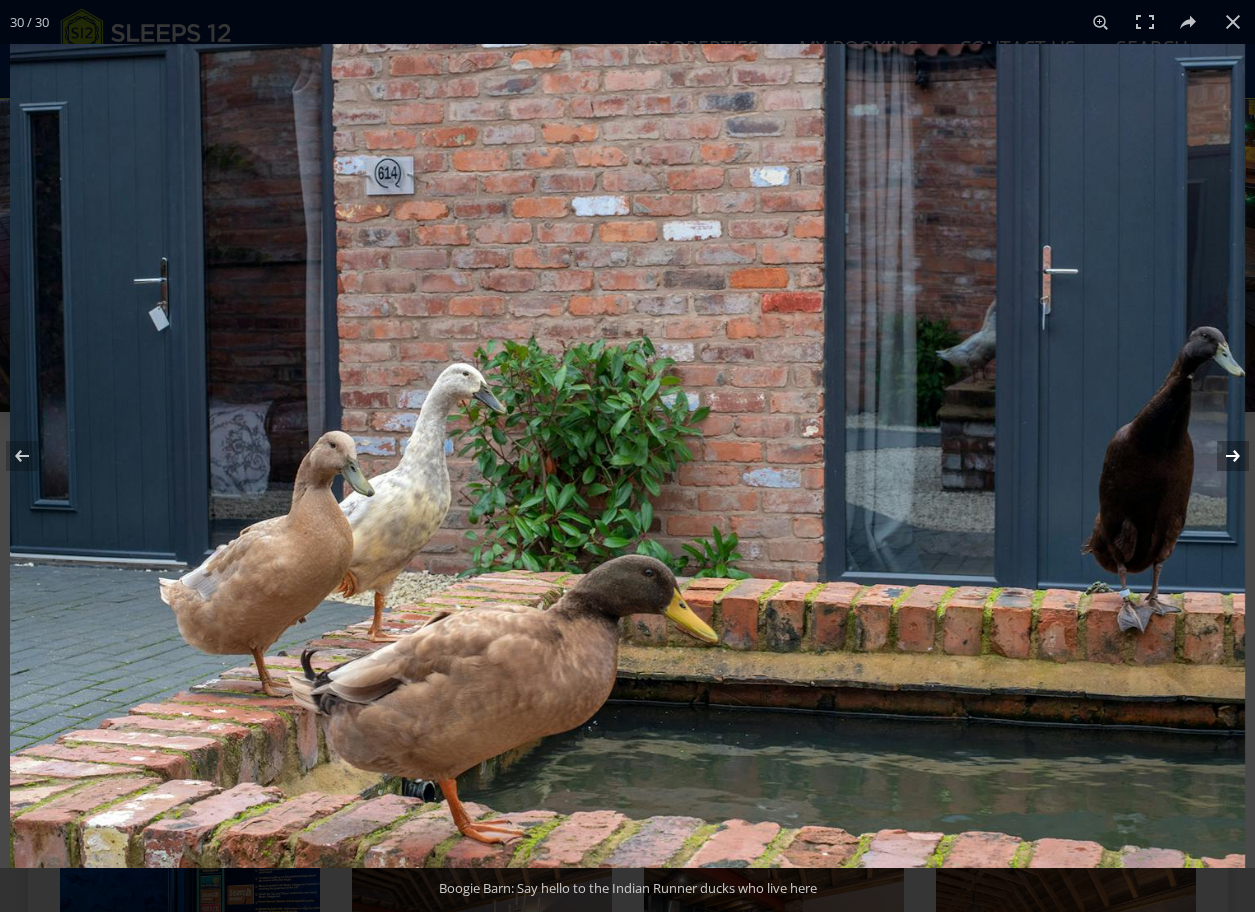 click at bounding box center (1220, 456) 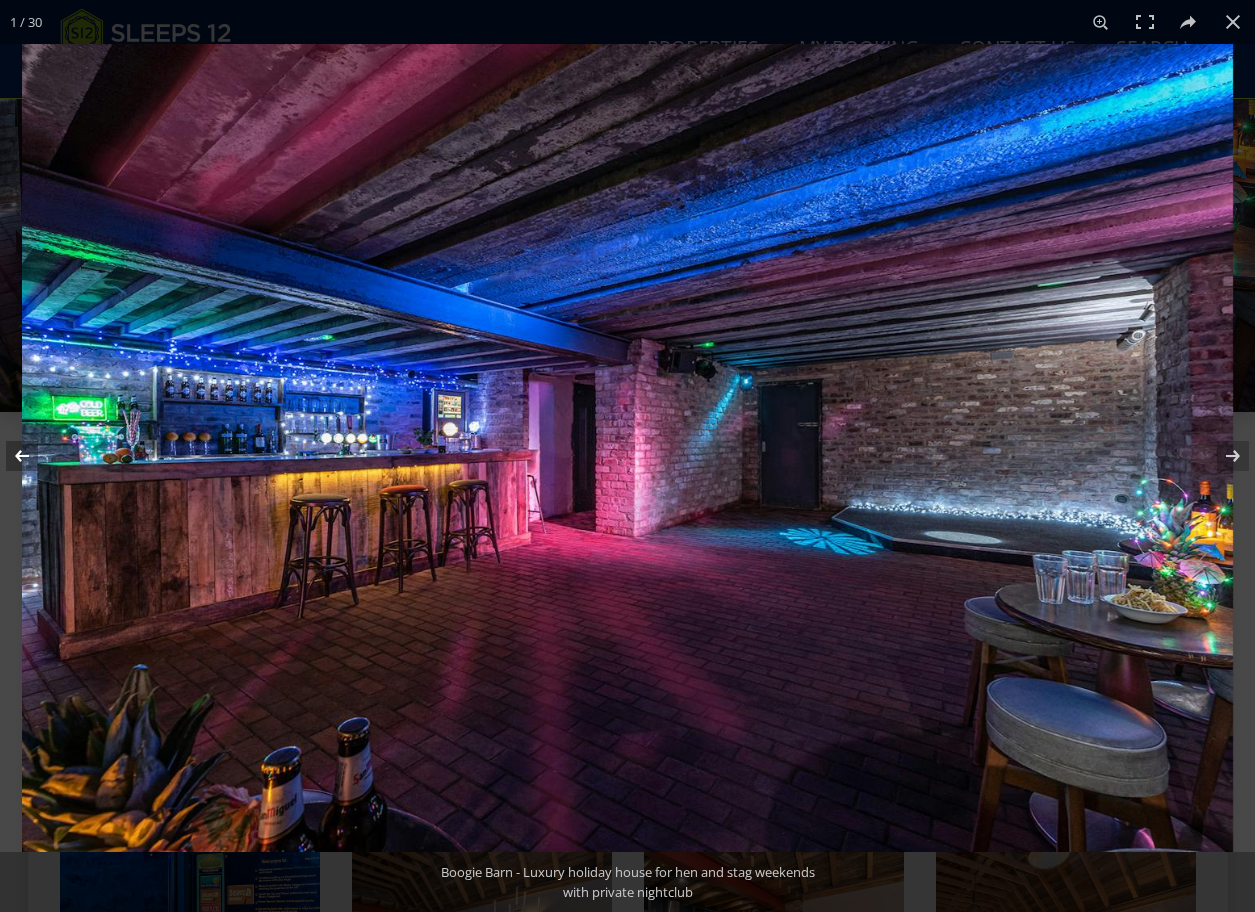 click at bounding box center (35, 456) 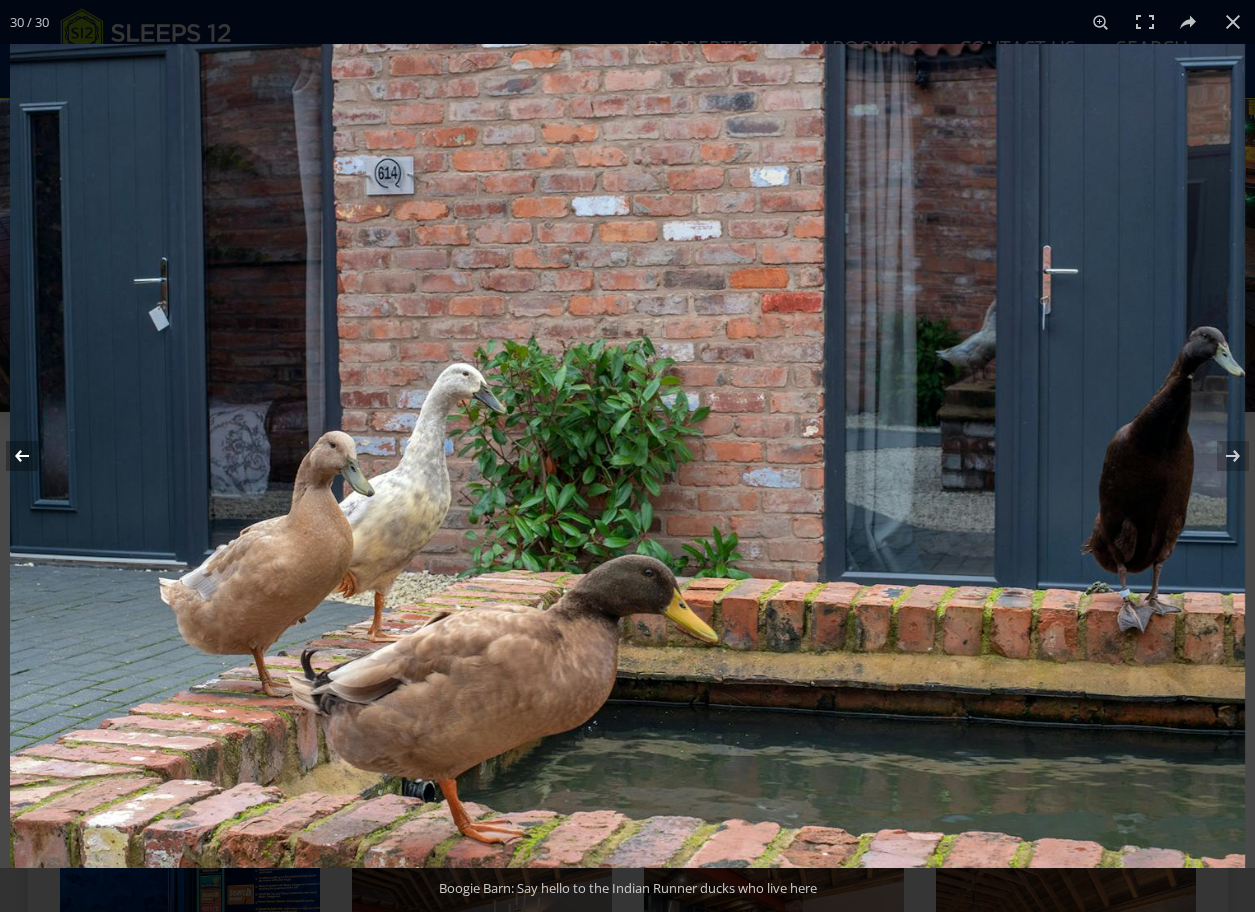 click at bounding box center (35, 456) 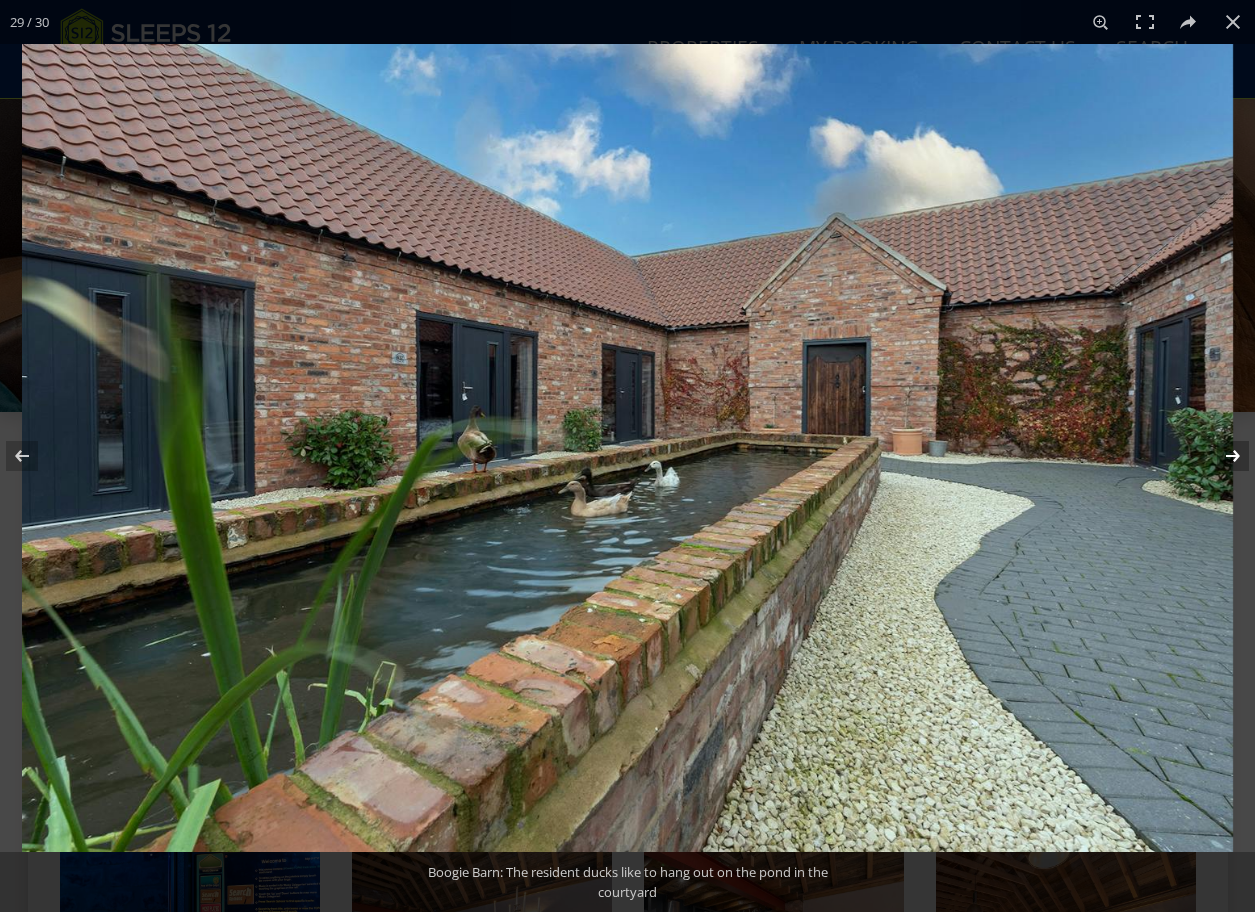 click at bounding box center (1220, 456) 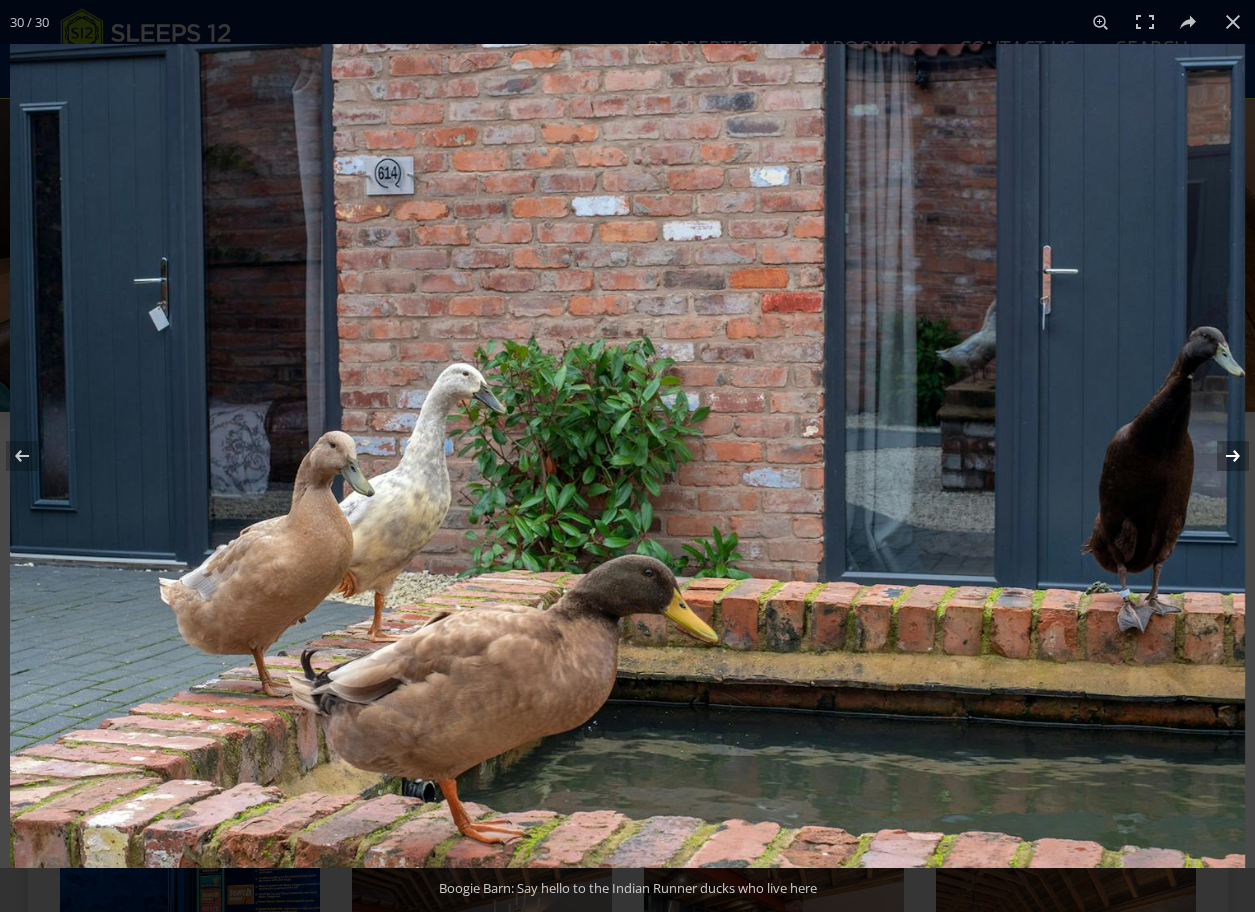 click at bounding box center (1220, 456) 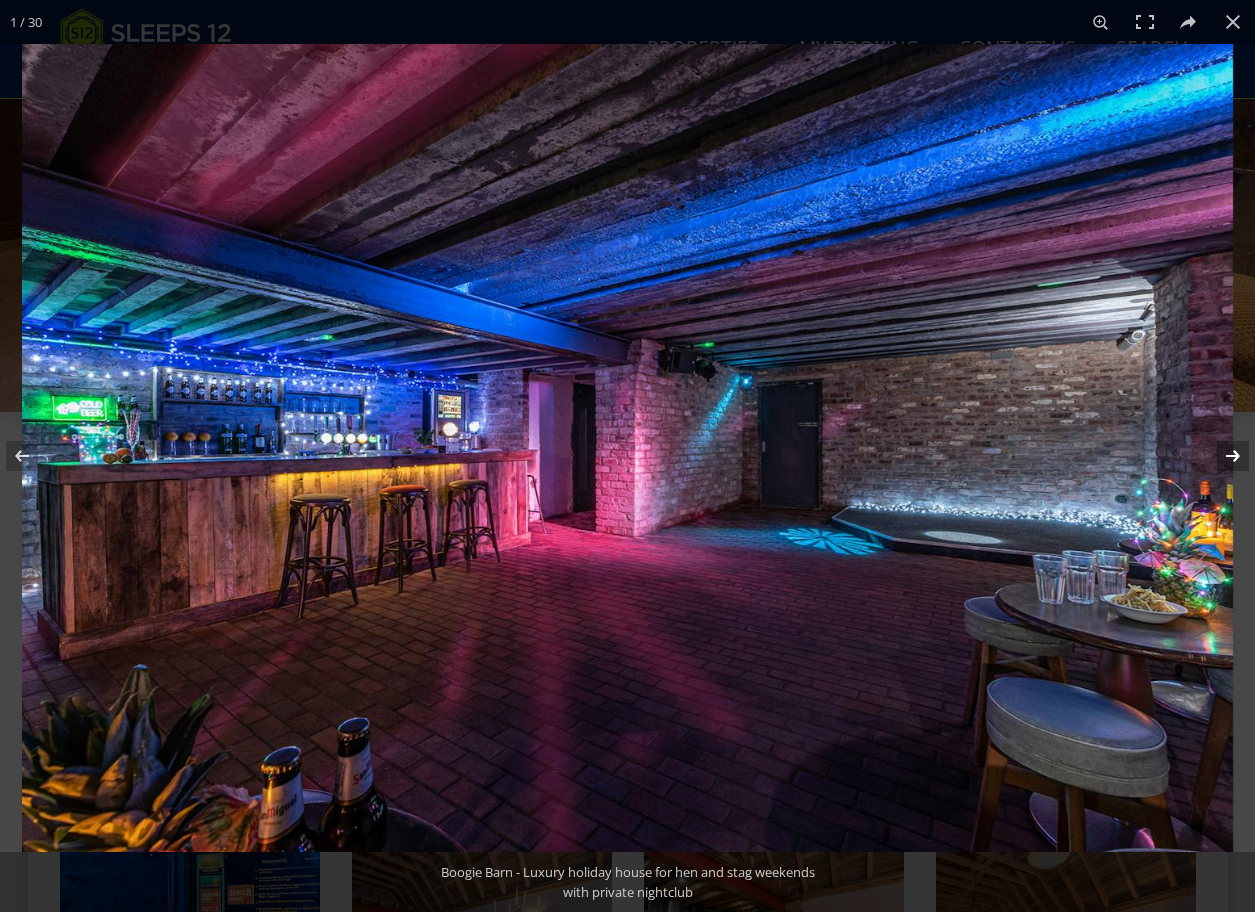click at bounding box center [1220, 456] 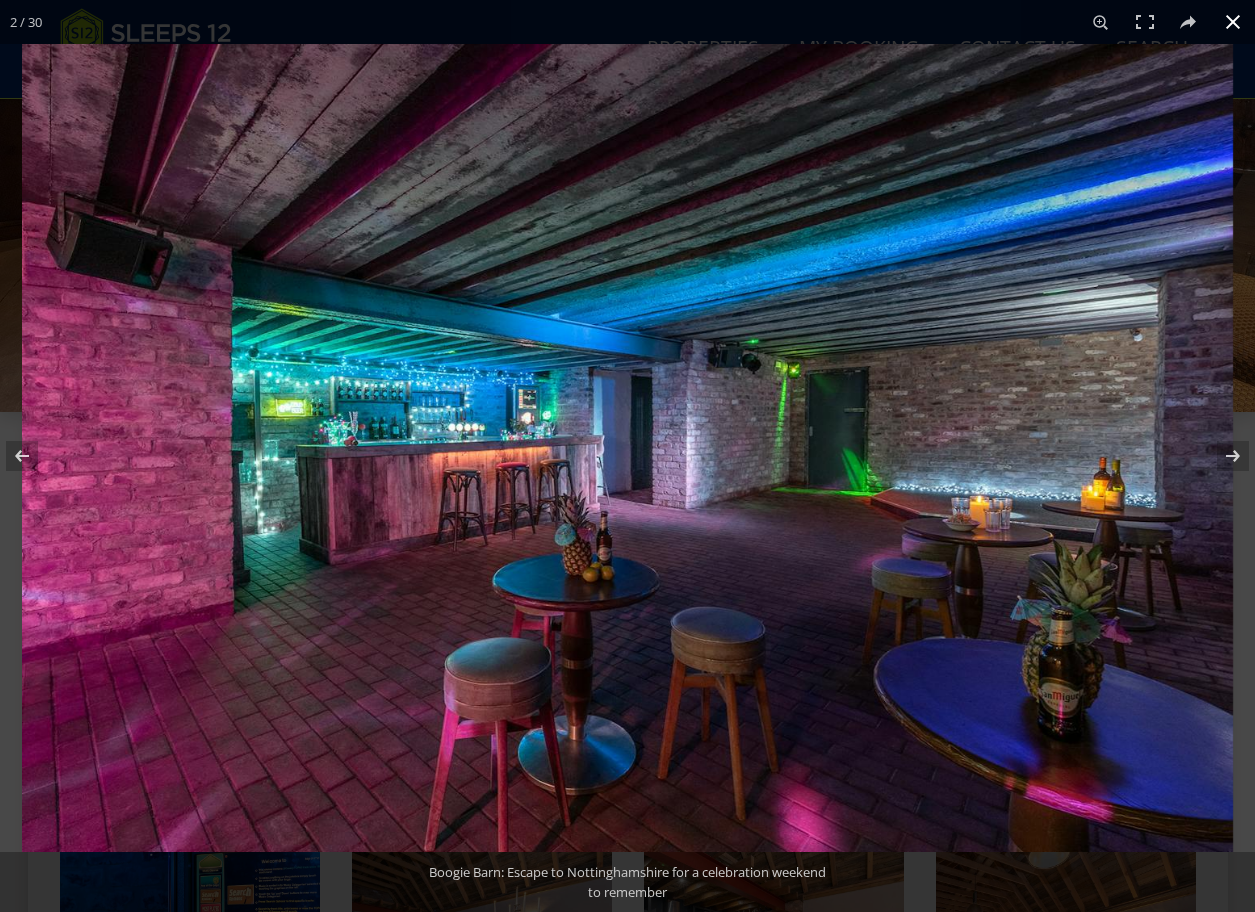 click at bounding box center [1233, 22] 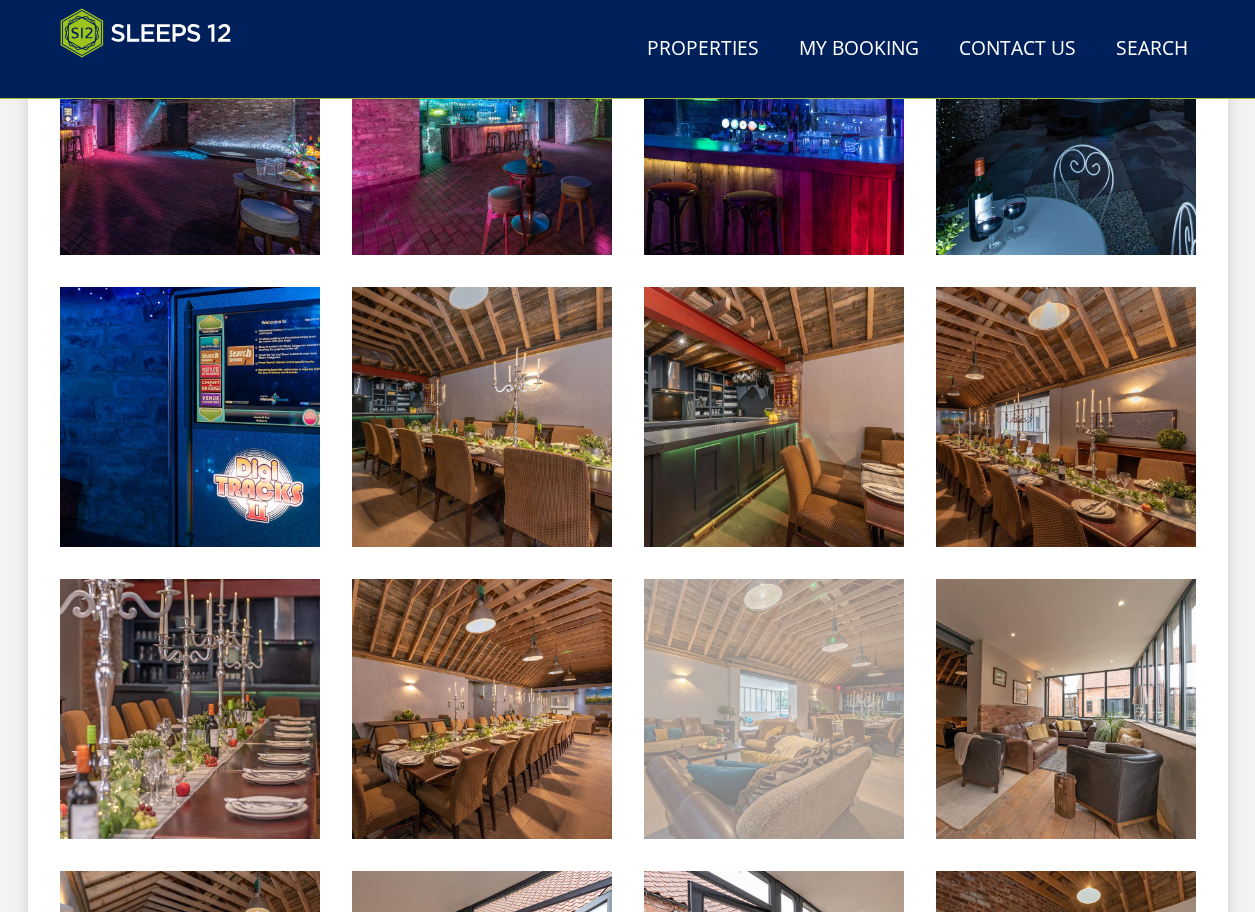 scroll, scrollTop: 531, scrollLeft: 0, axis: vertical 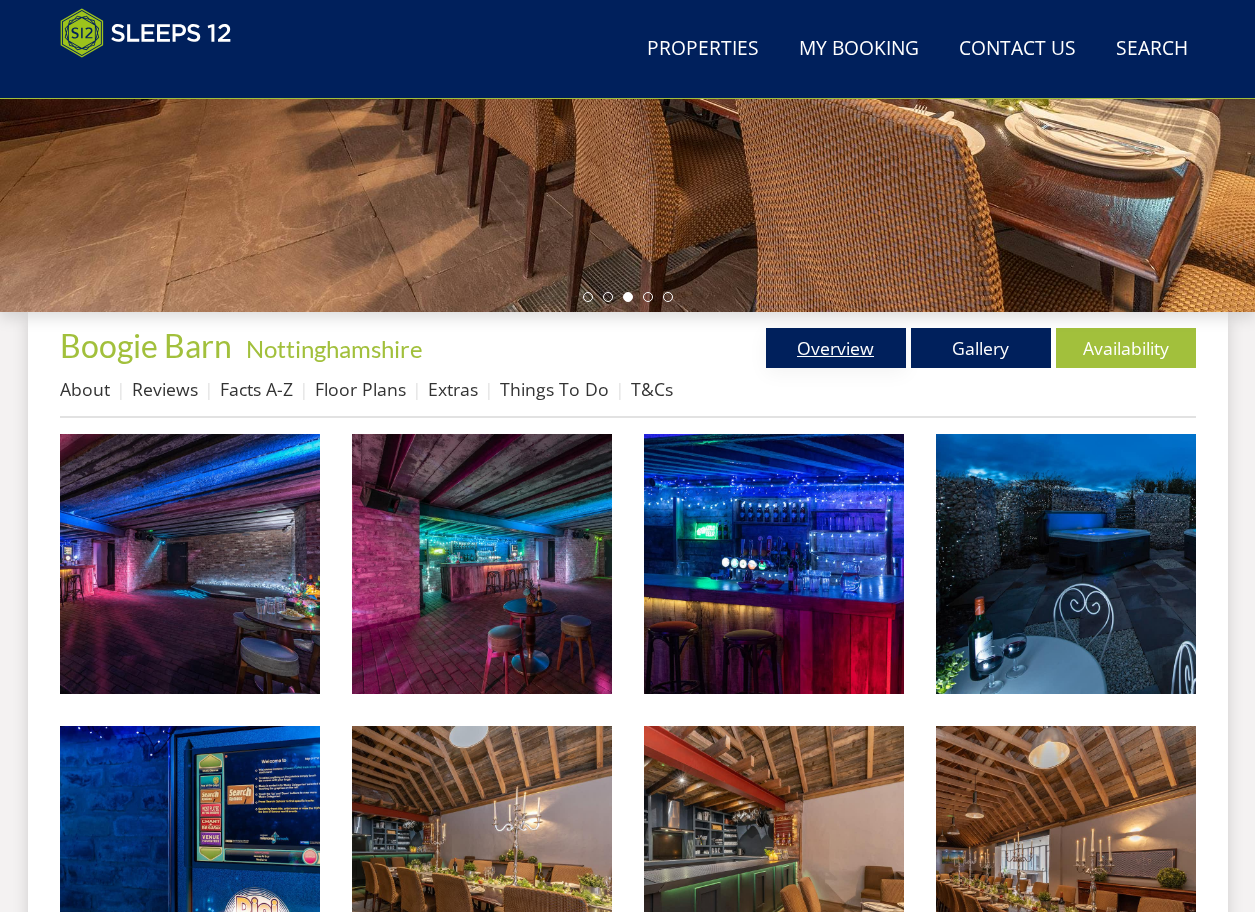 click on "Overview" at bounding box center (836, 348) 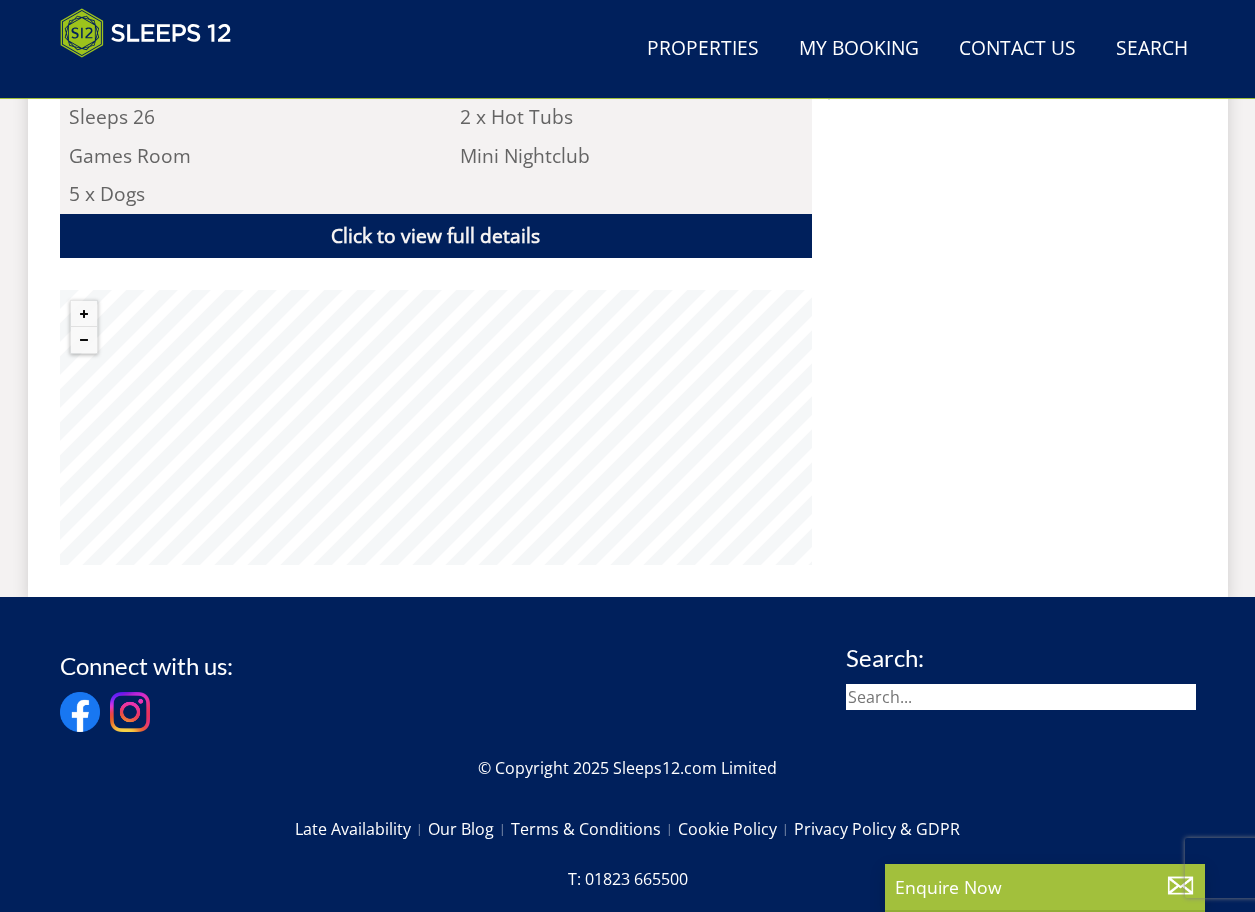 scroll, scrollTop: 1448, scrollLeft: 0, axis: vertical 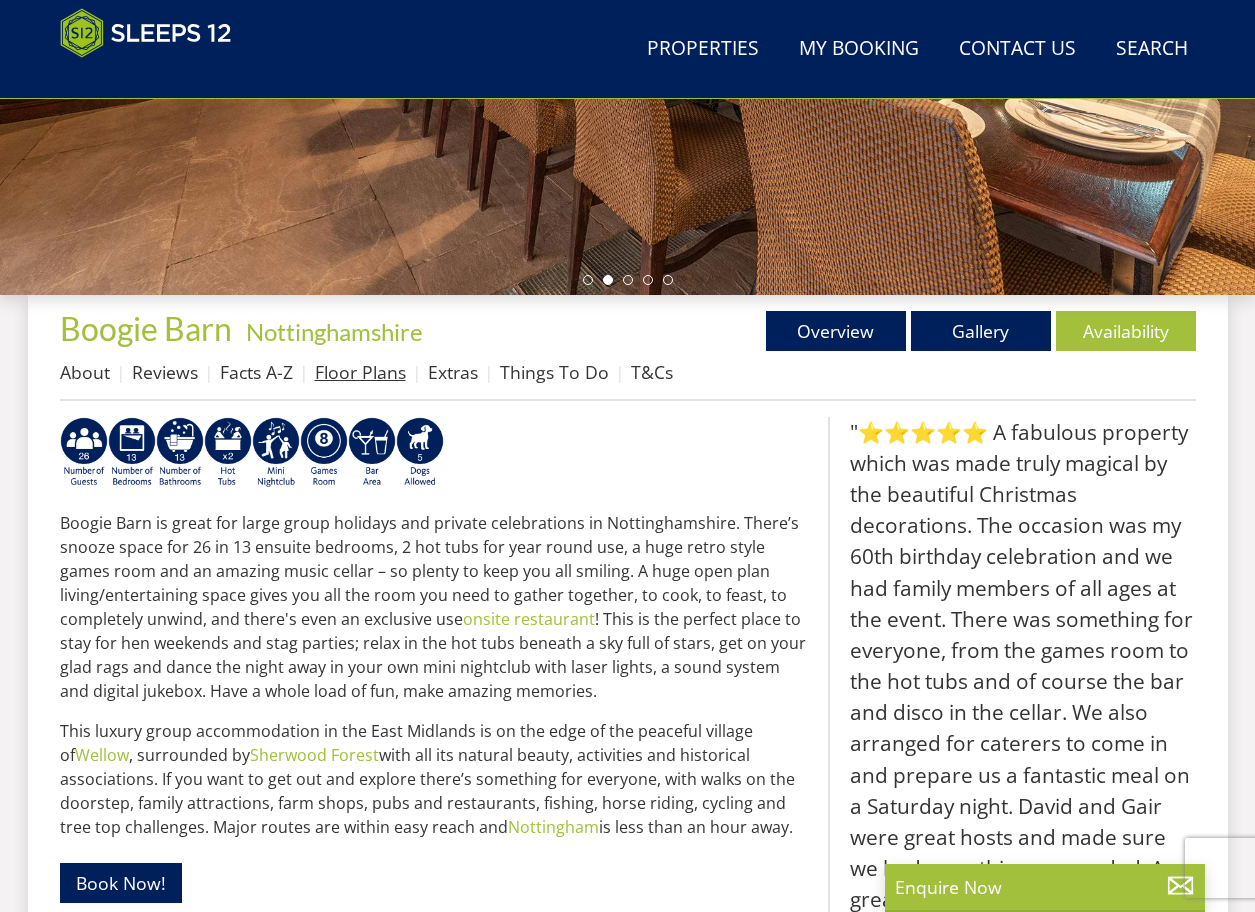 click on "Floor Plans" at bounding box center (360, 372) 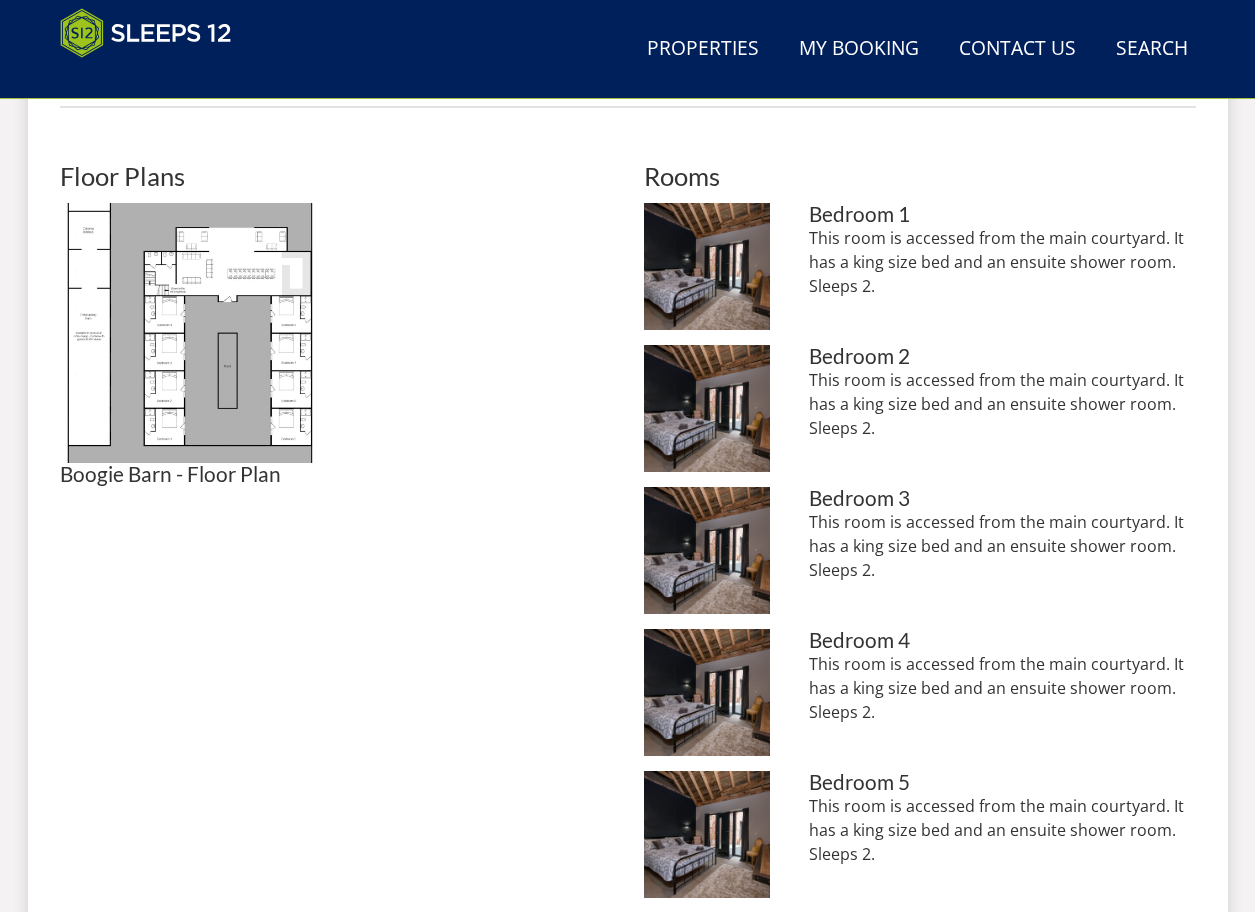 scroll, scrollTop: 838, scrollLeft: 0, axis: vertical 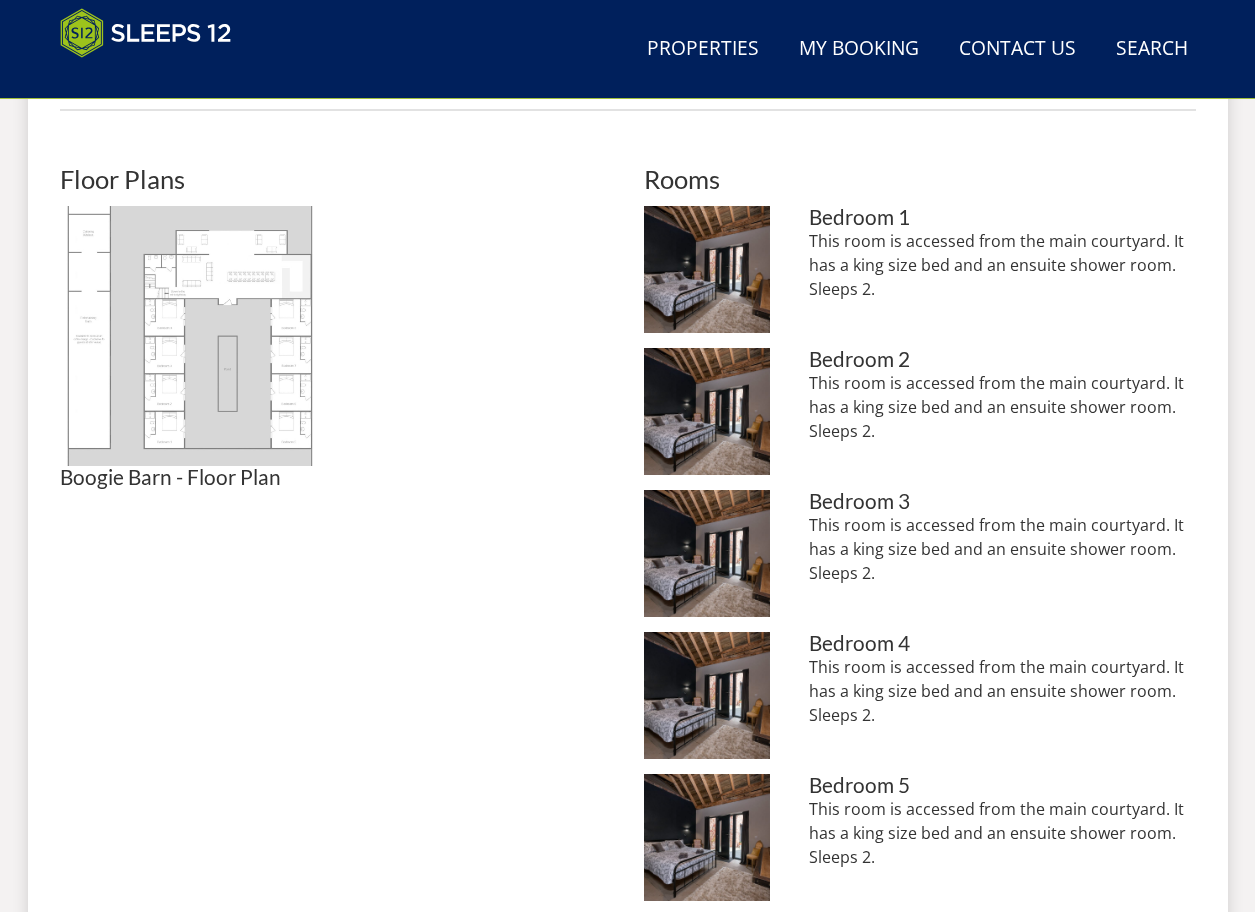 click at bounding box center (190, 336) 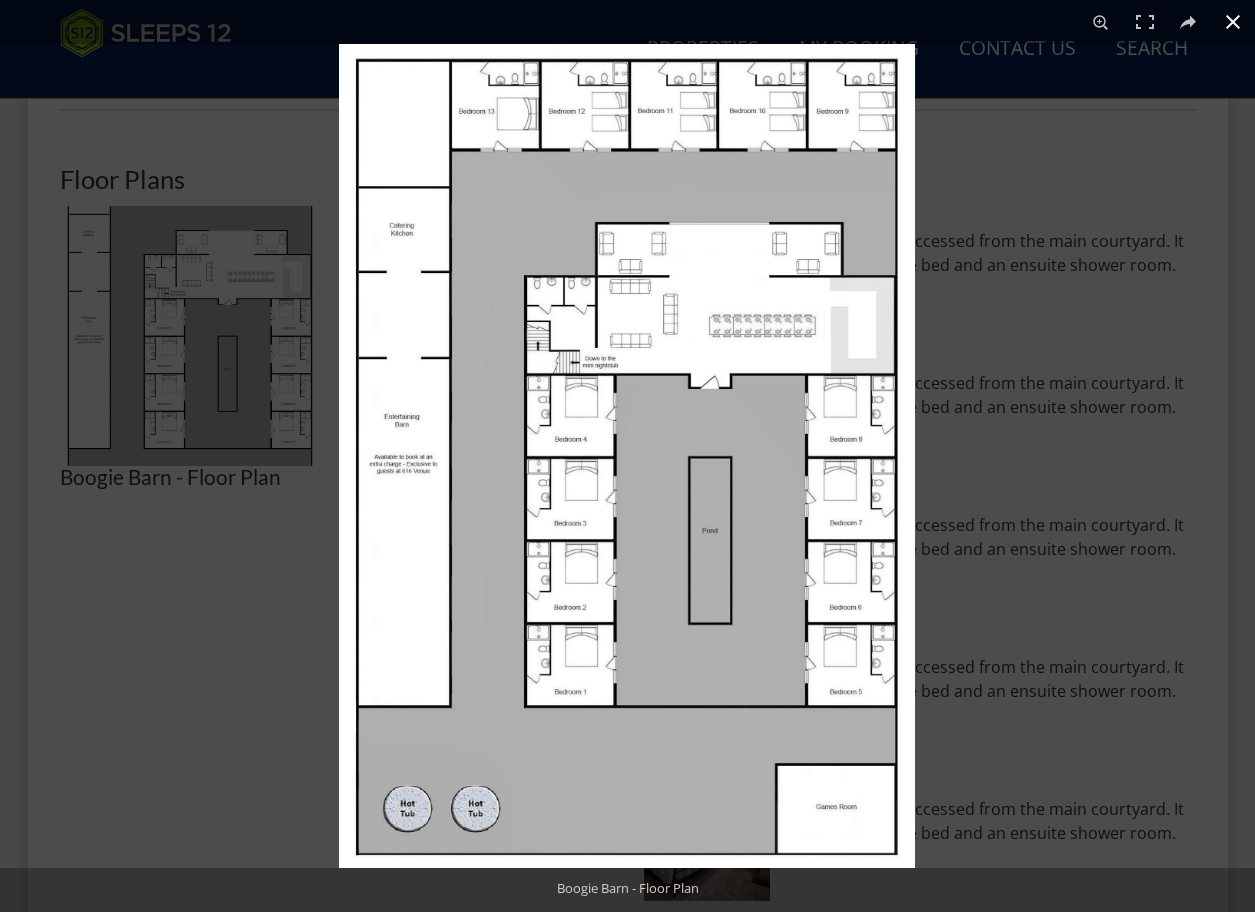 click at bounding box center (966, 500) 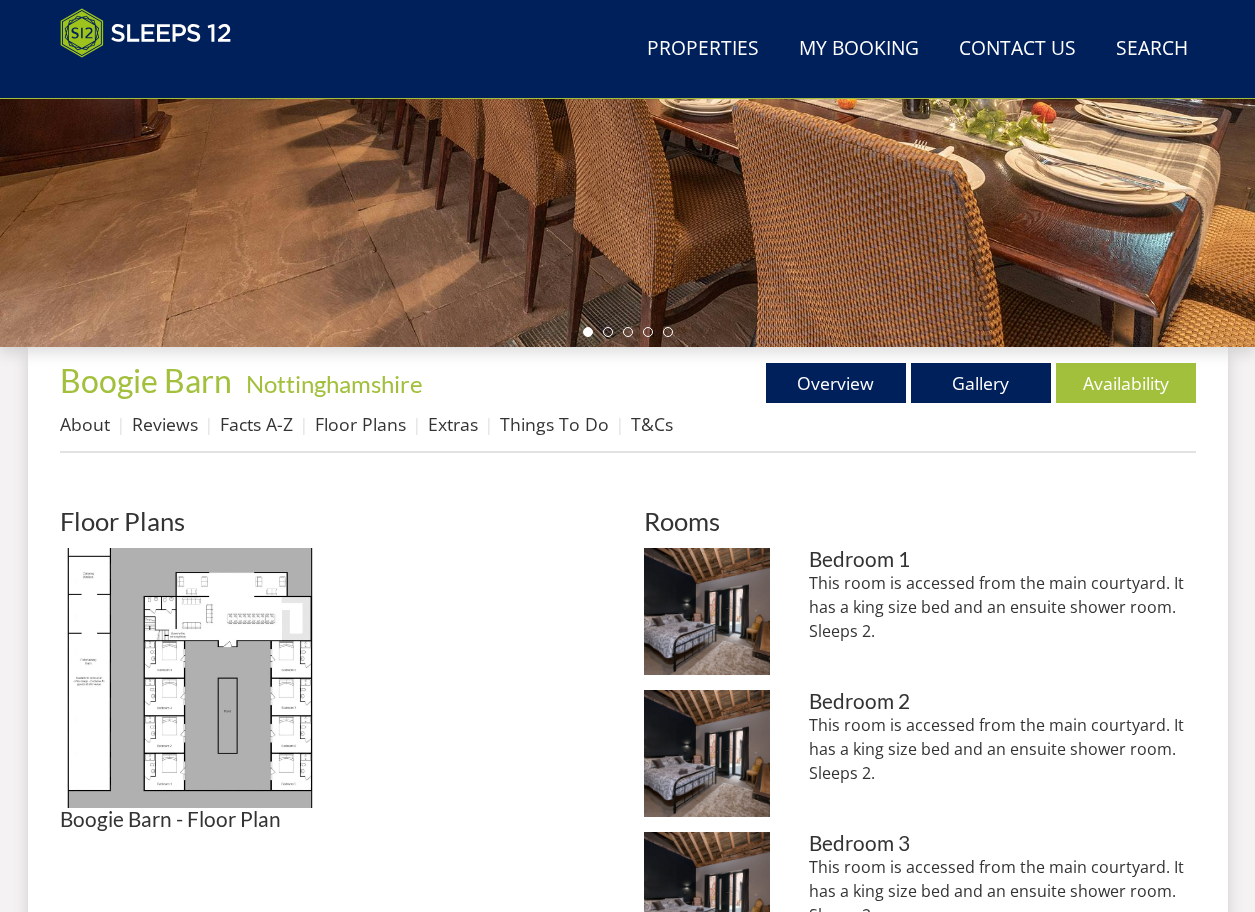 scroll, scrollTop: 638, scrollLeft: 0, axis: vertical 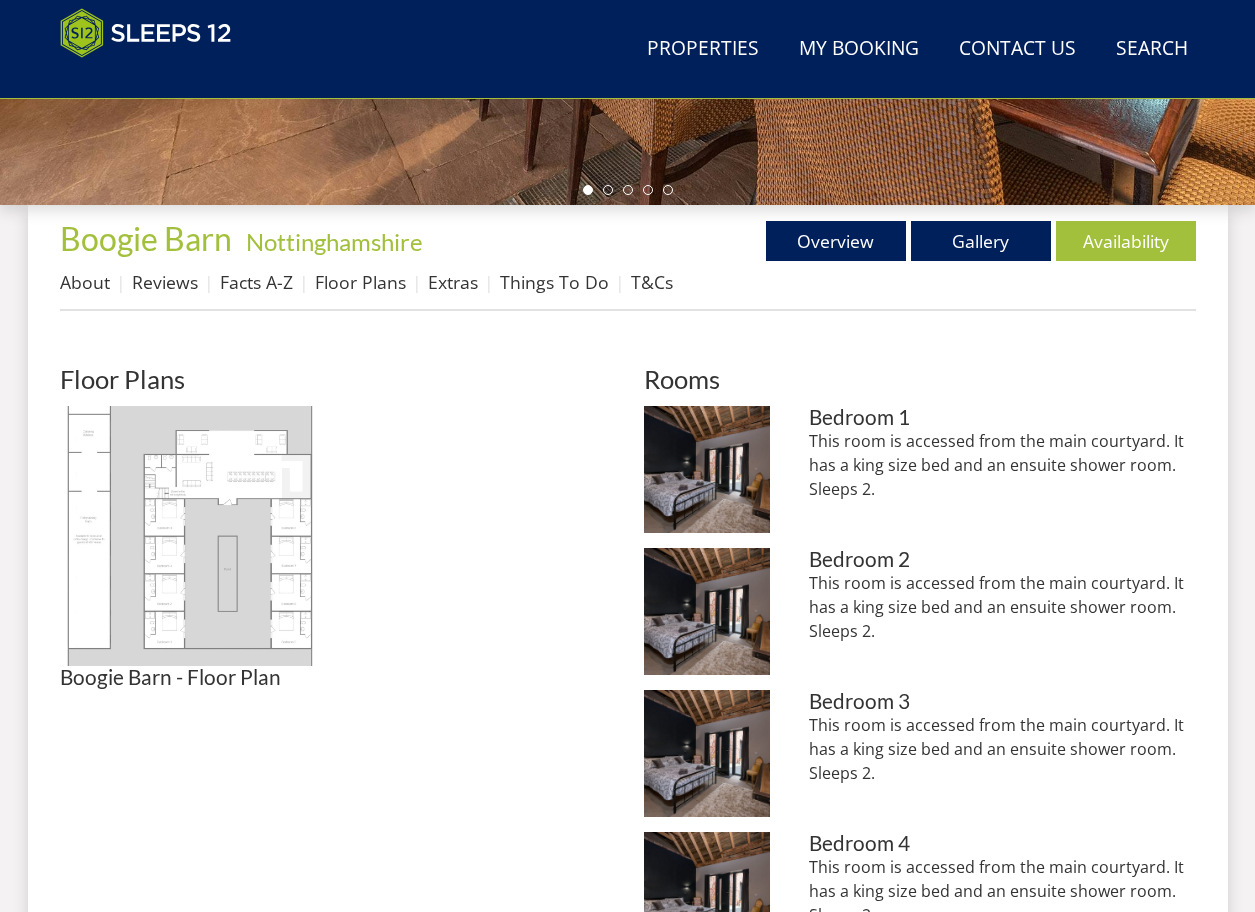 click at bounding box center [190, 536] 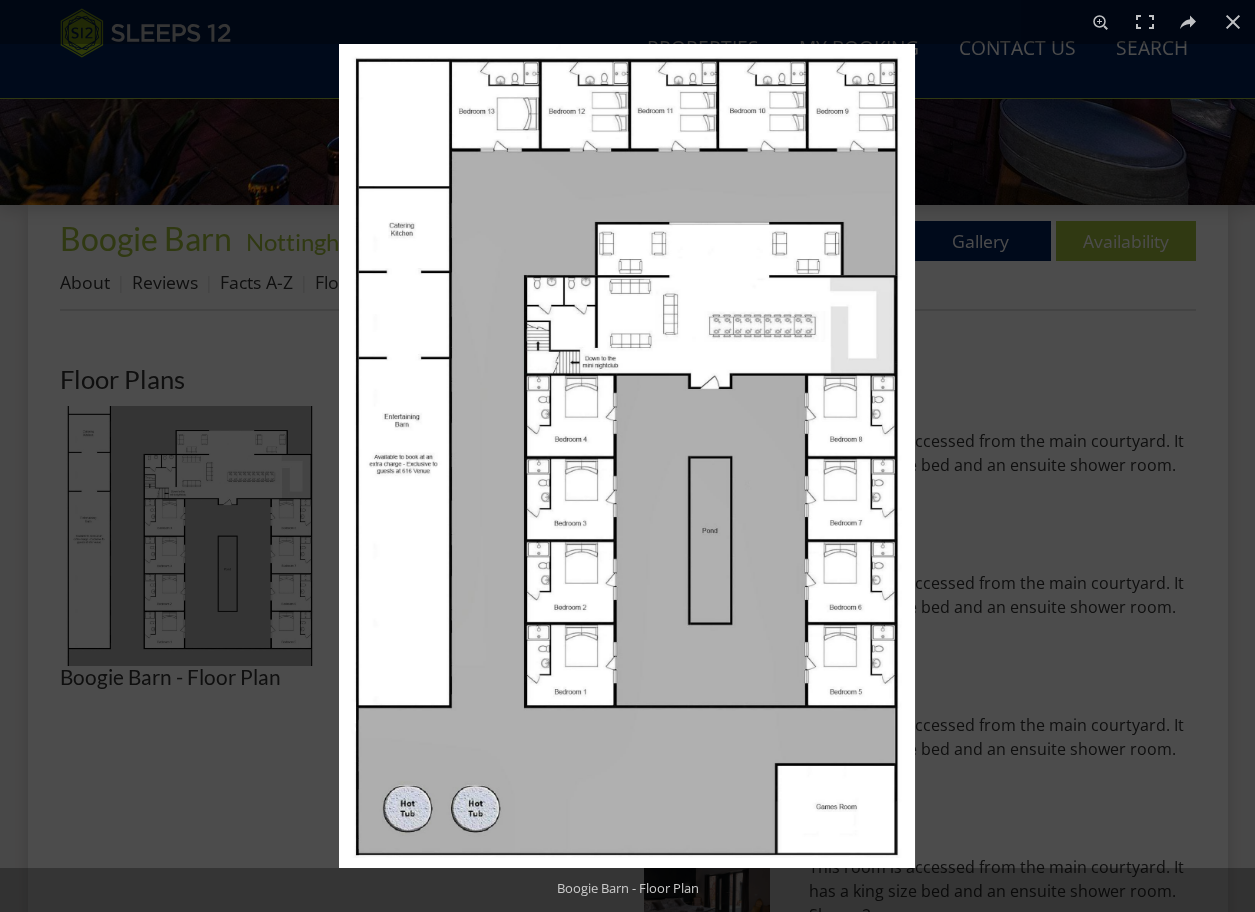 click at bounding box center (627, 456) 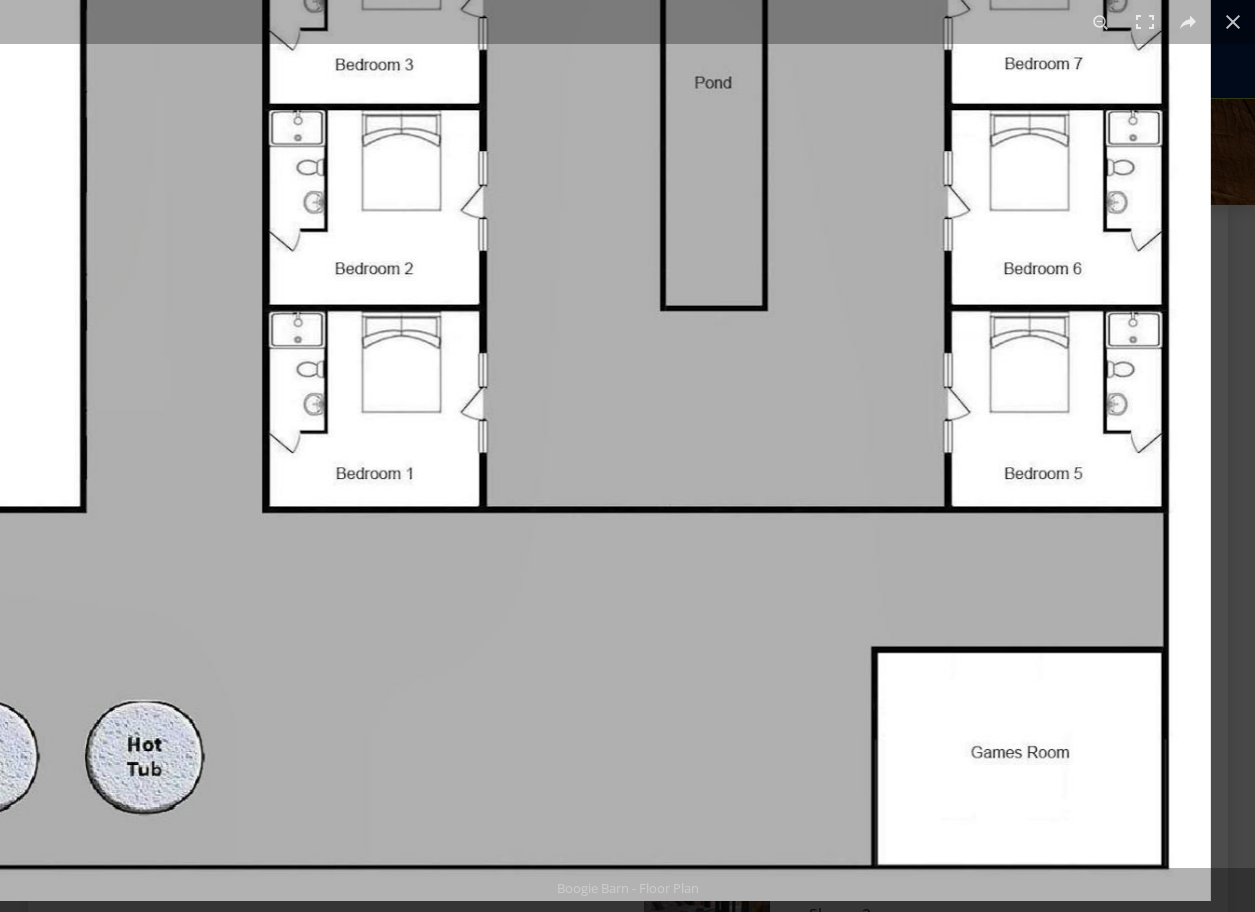 drag, startPoint x: 891, startPoint y: 727, endPoint x: 637, endPoint y: 700, distance: 255.43102 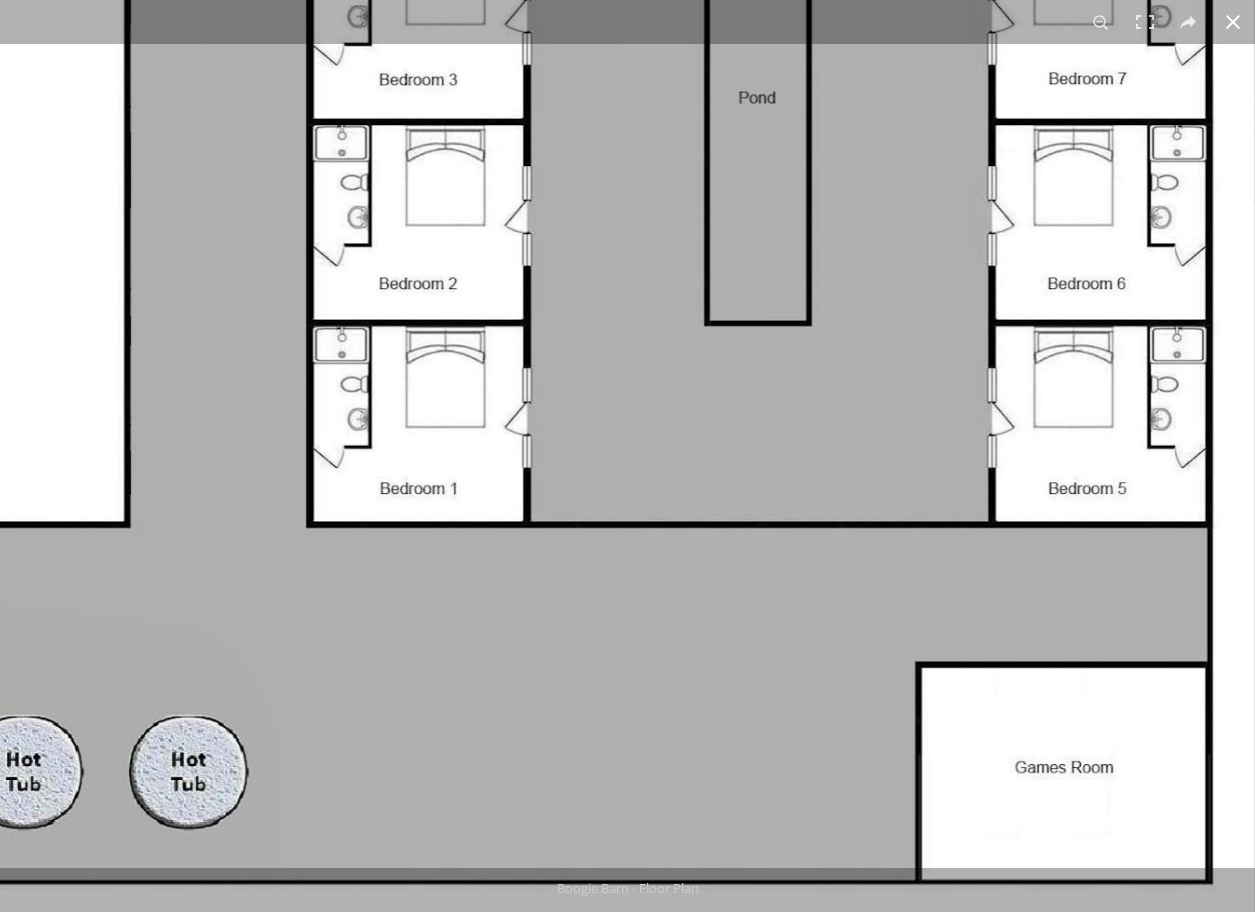 click at bounding box center [1233, 22] 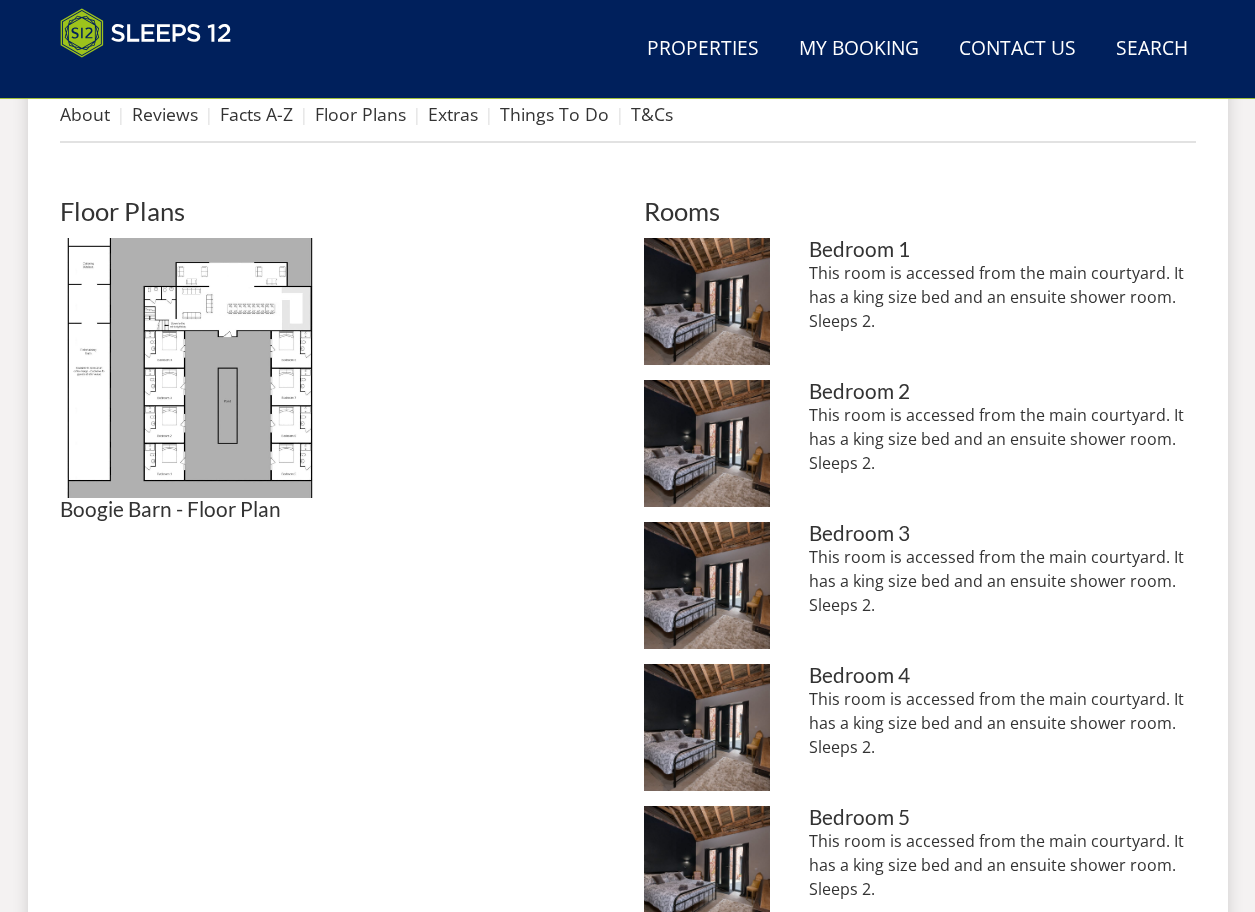 scroll, scrollTop: 538, scrollLeft: 0, axis: vertical 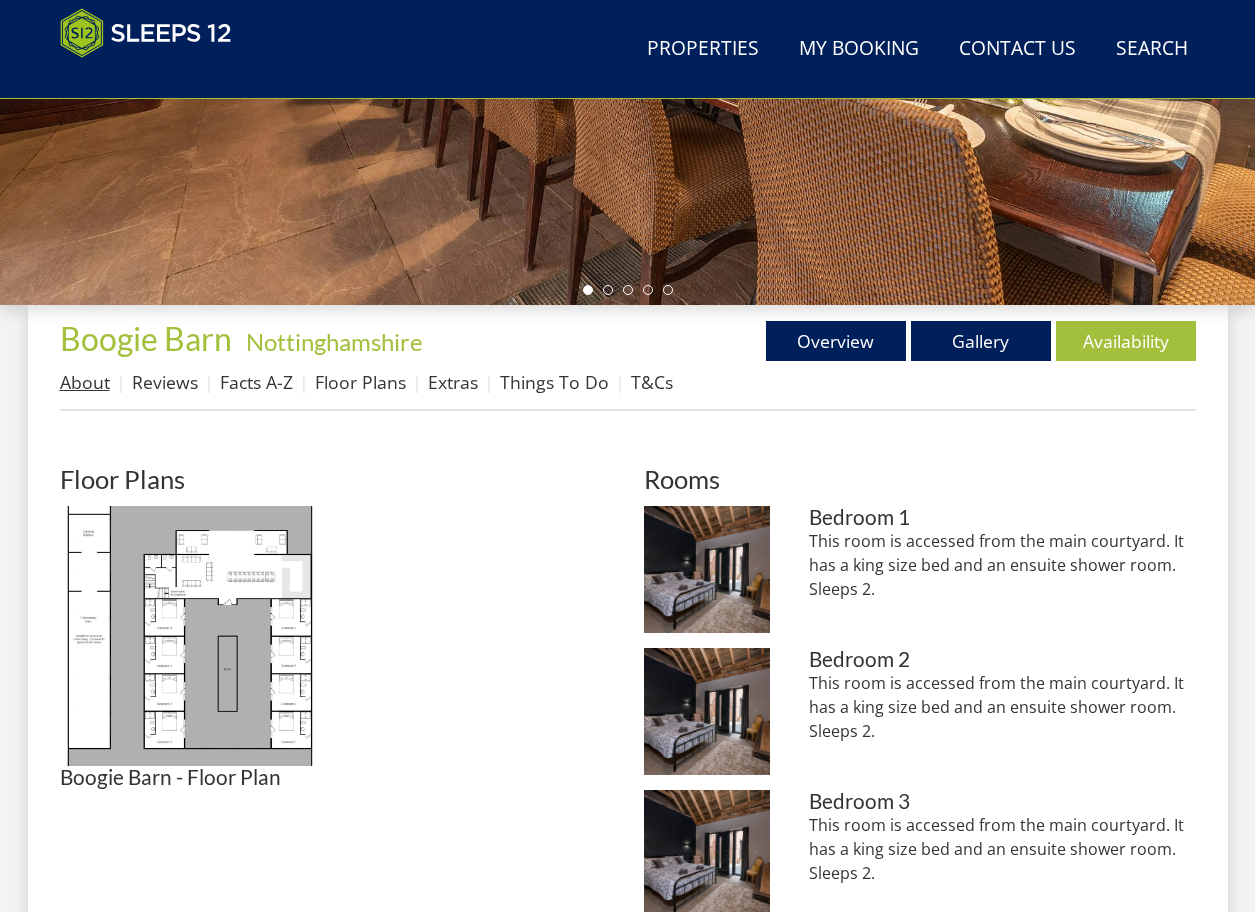 click on "About" at bounding box center (85, 382) 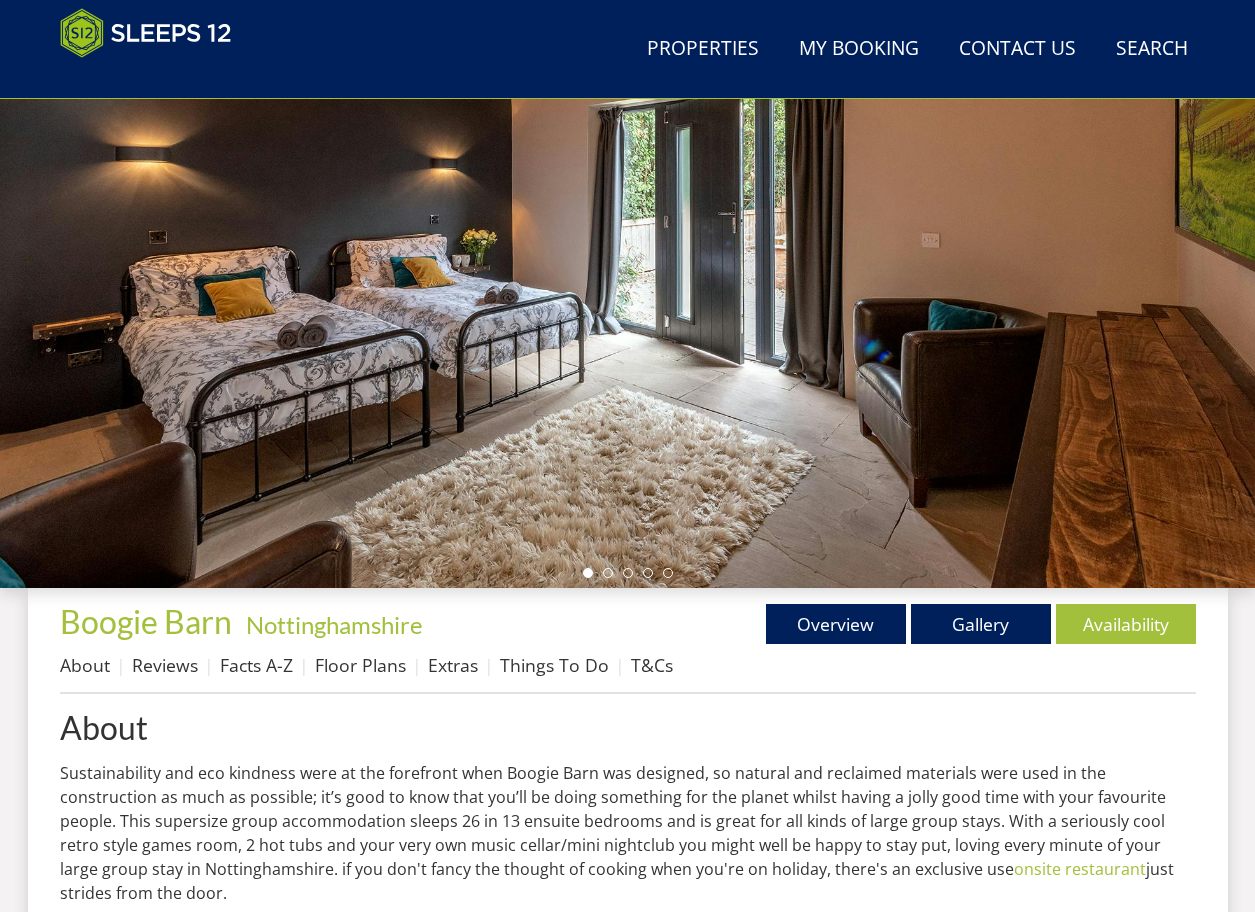 scroll, scrollTop: 169, scrollLeft: 0, axis: vertical 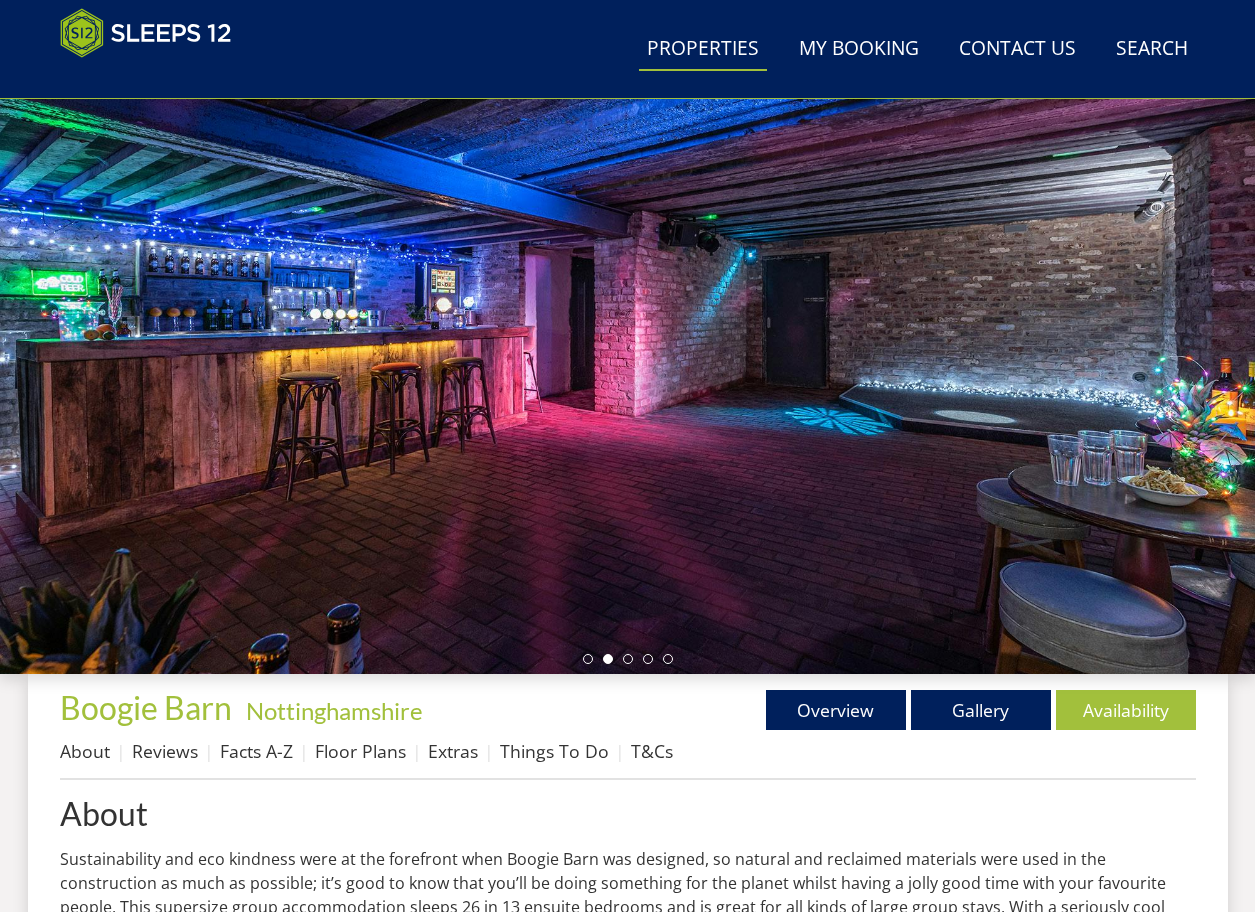 click on "Properties" at bounding box center [703, 49] 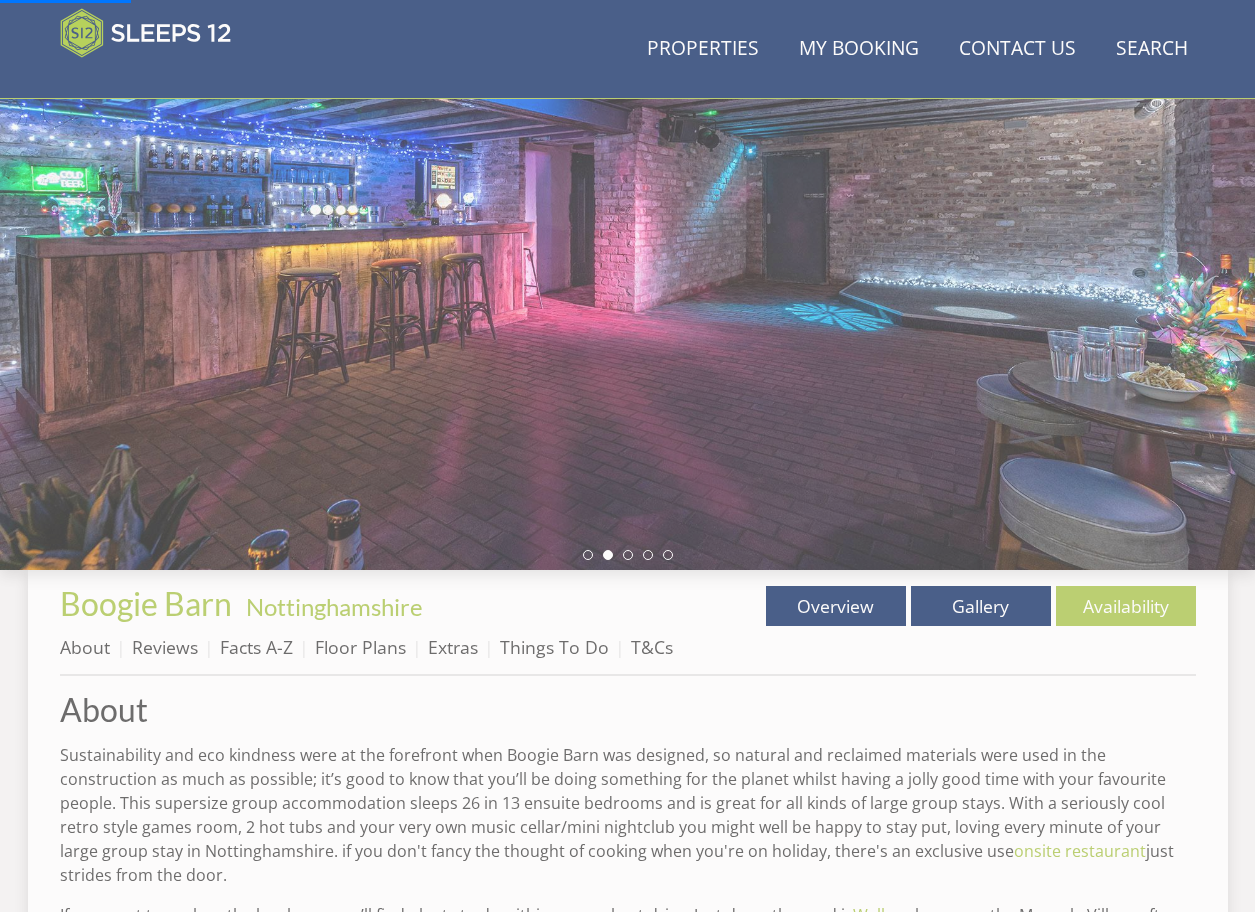 scroll, scrollTop: 569, scrollLeft: 0, axis: vertical 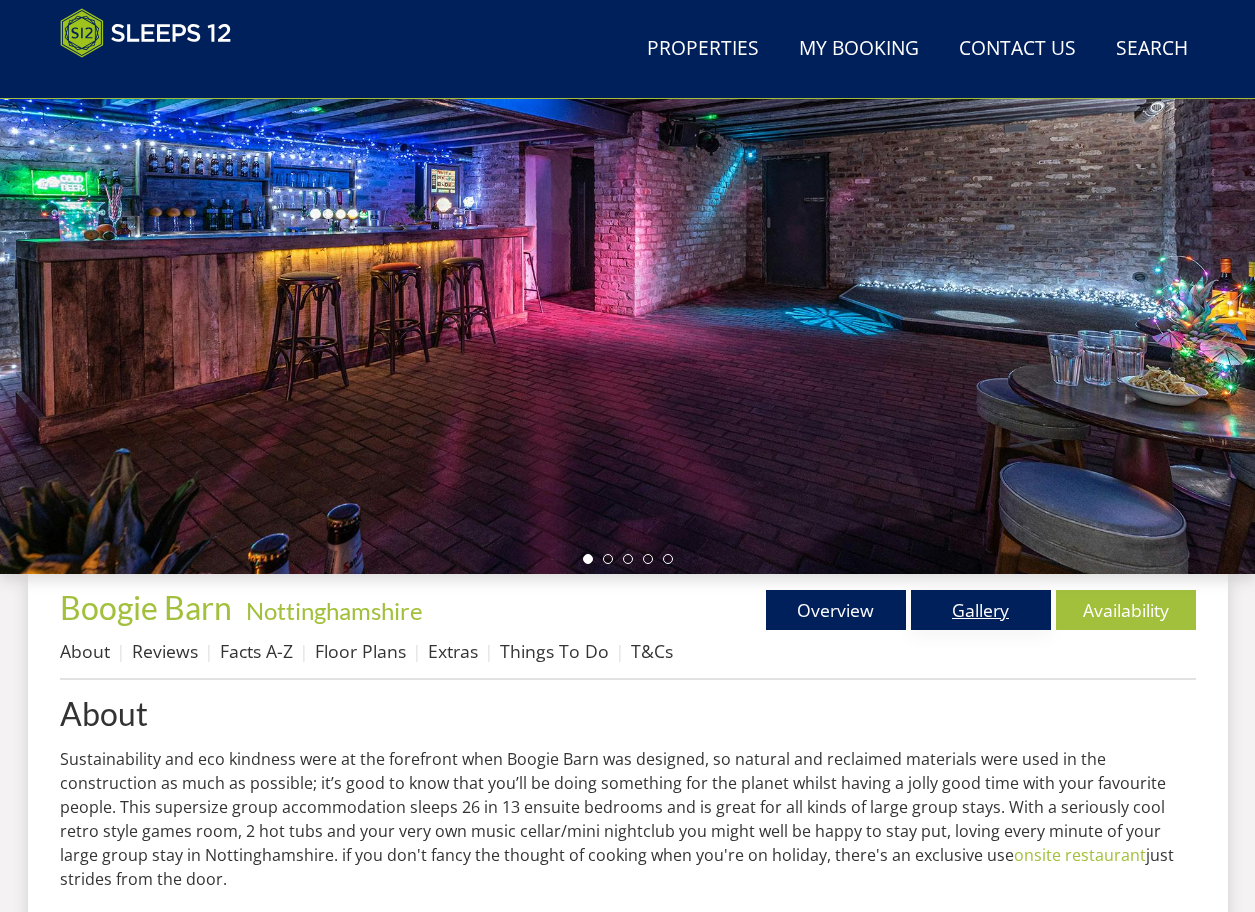 click on "Gallery" at bounding box center (981, 610) 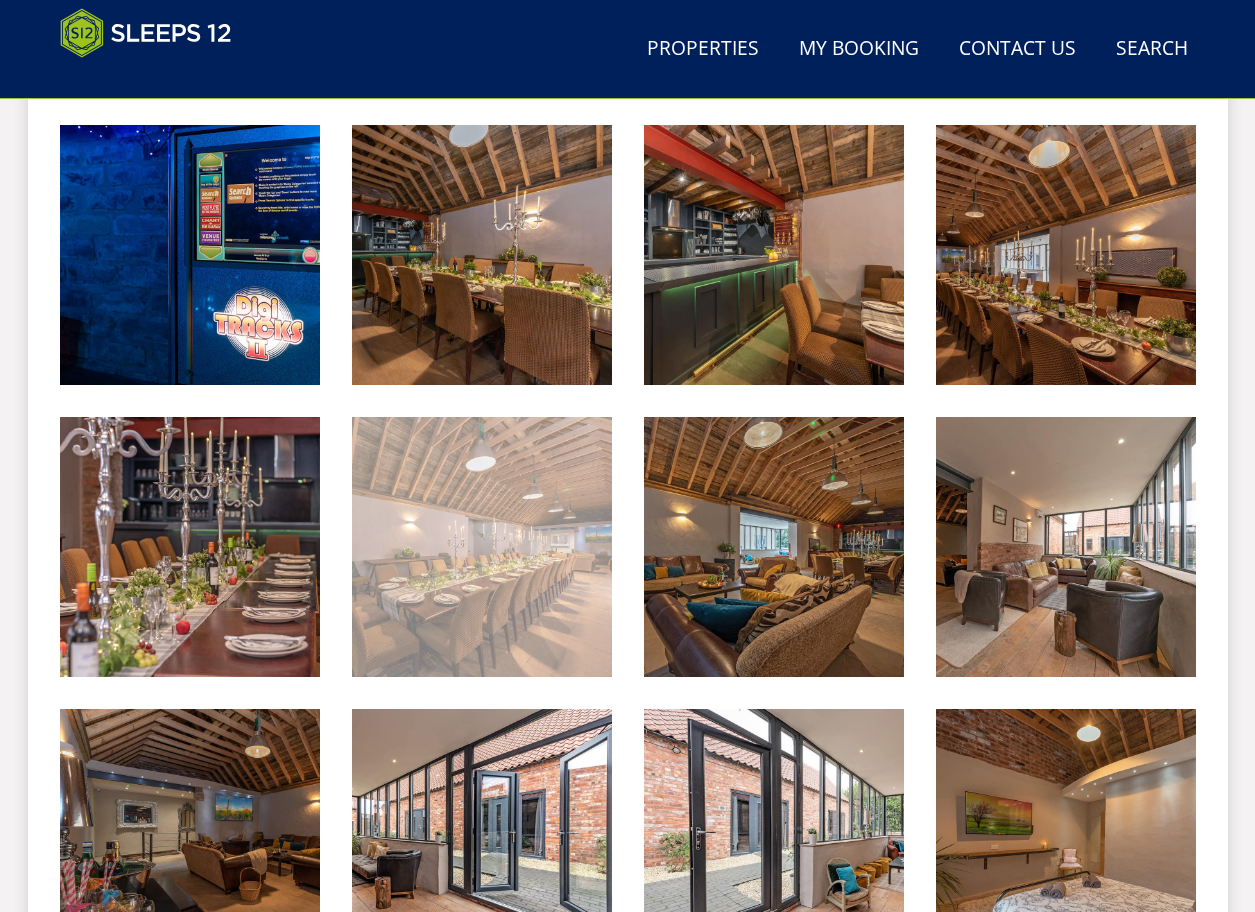 scroll, scrollTop: 1331, scrollLeft: 0, axis: vertical 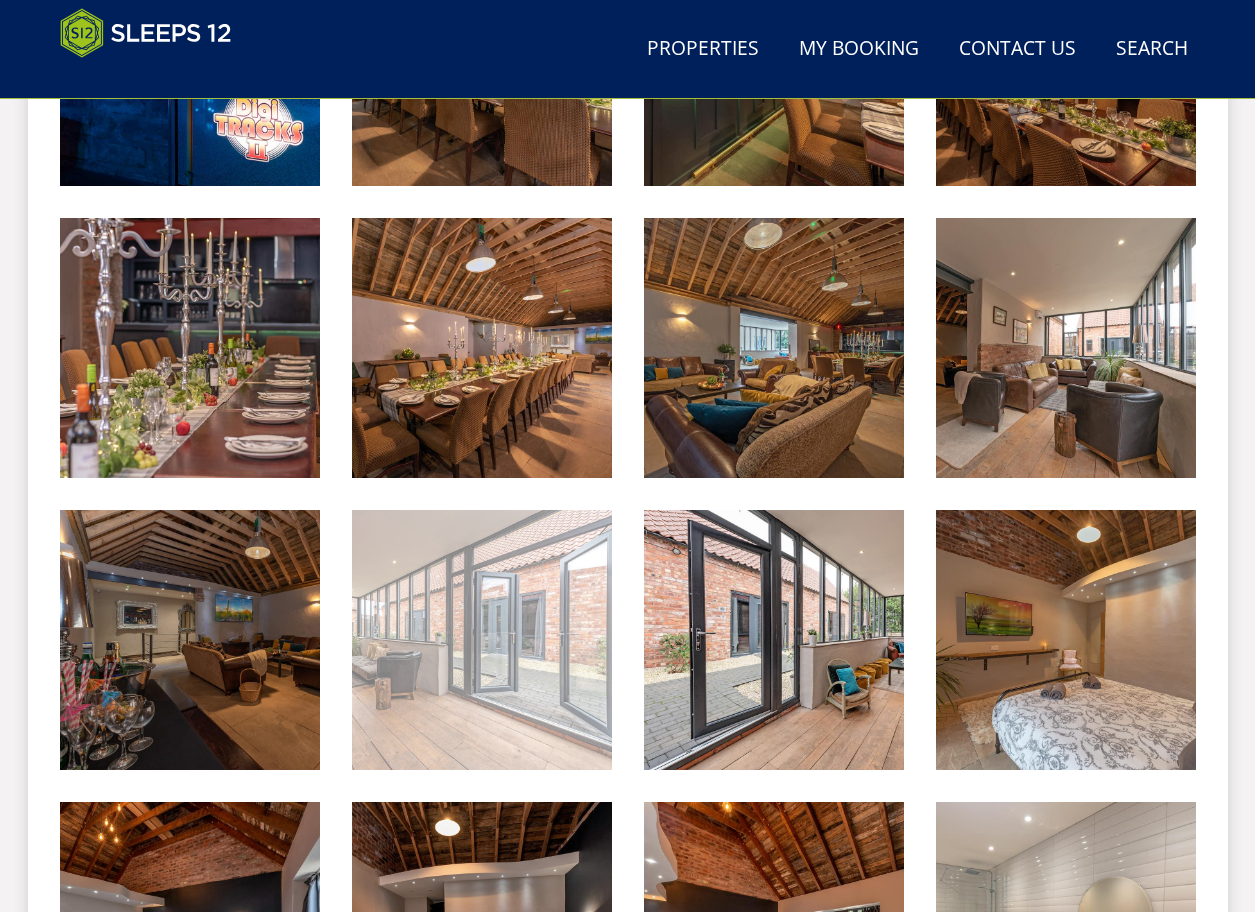 click at bounding box center [482, 640] 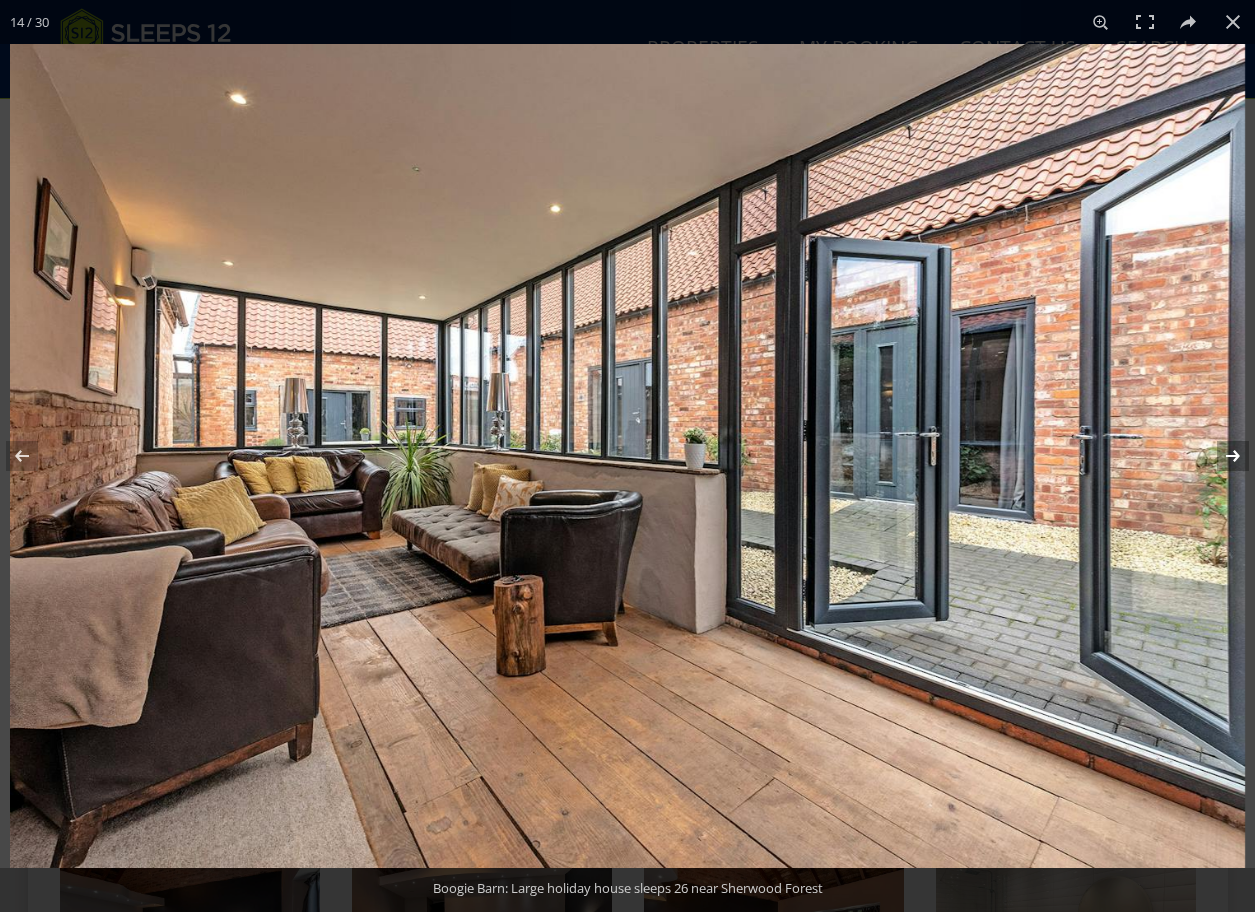 click at bounding box center (1220, 456) 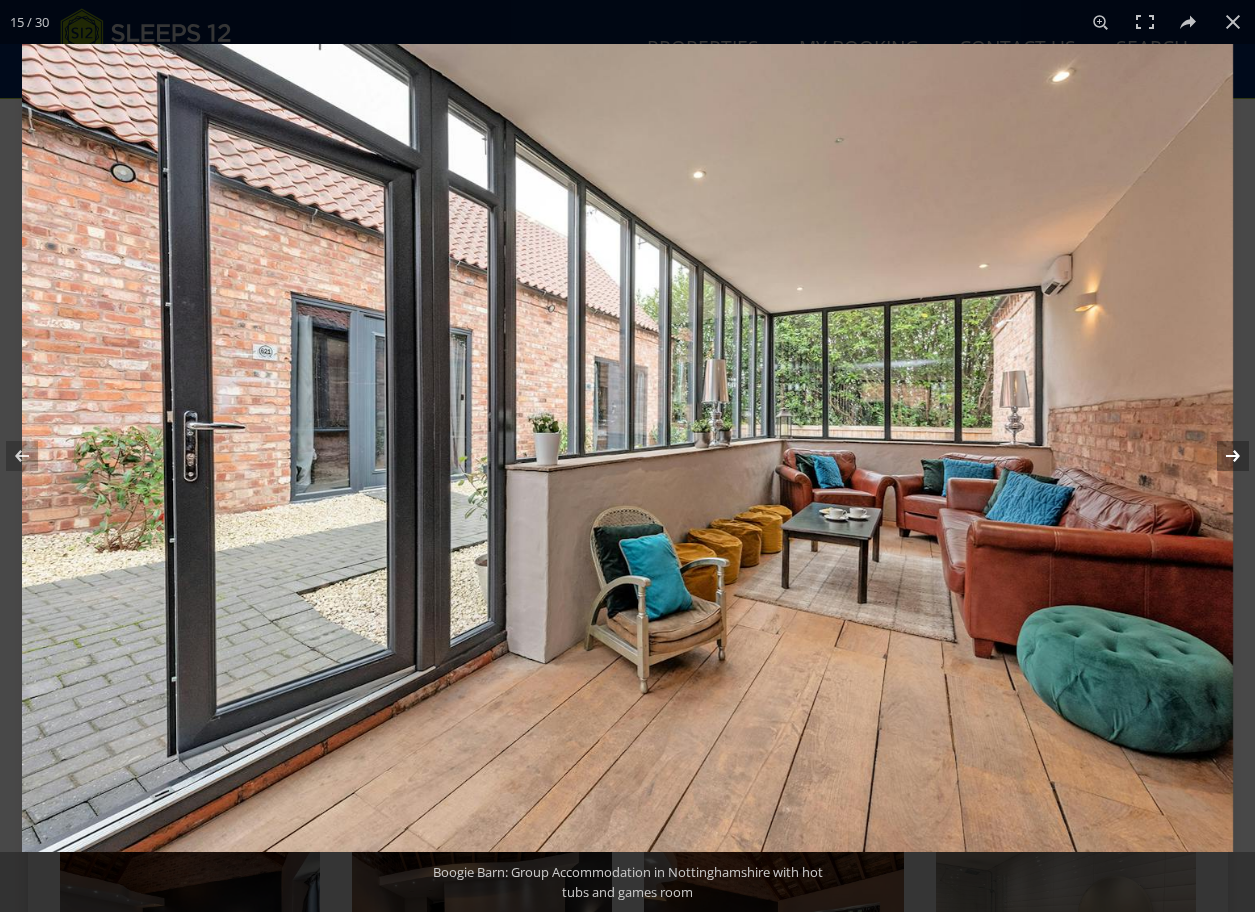 click at bounding box center (1220, 456) 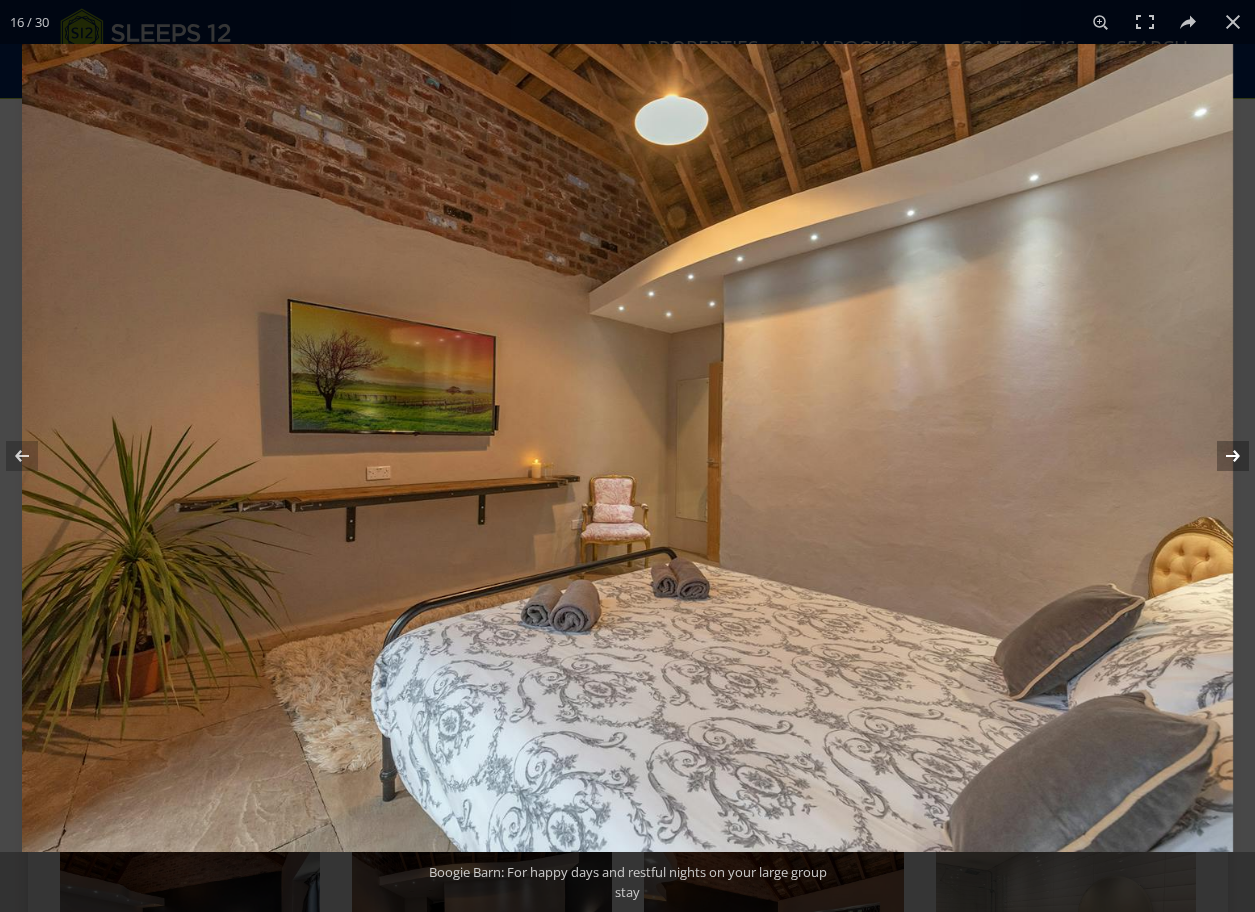 click at bounding box center (1220, 456) 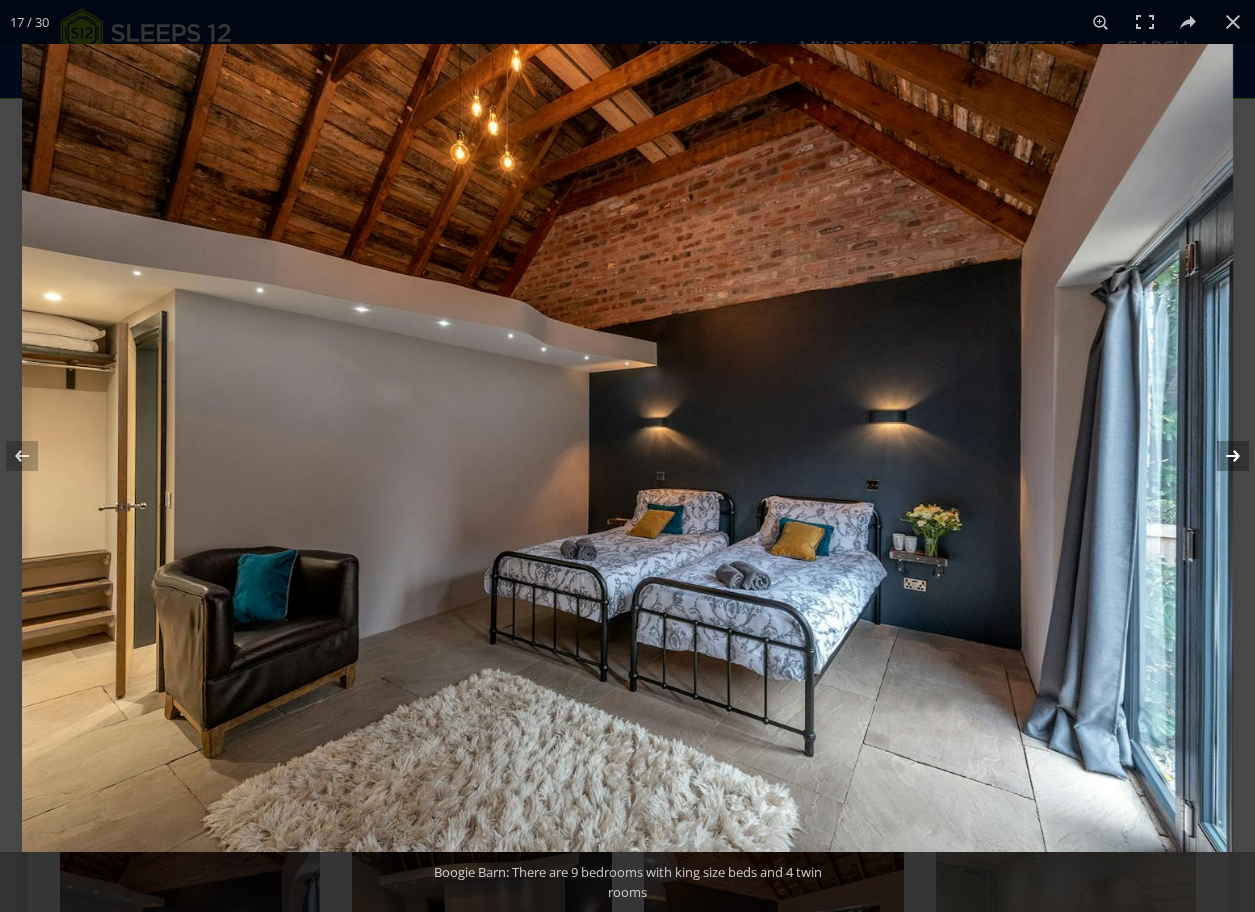 click at bounding box center (1220, 456) 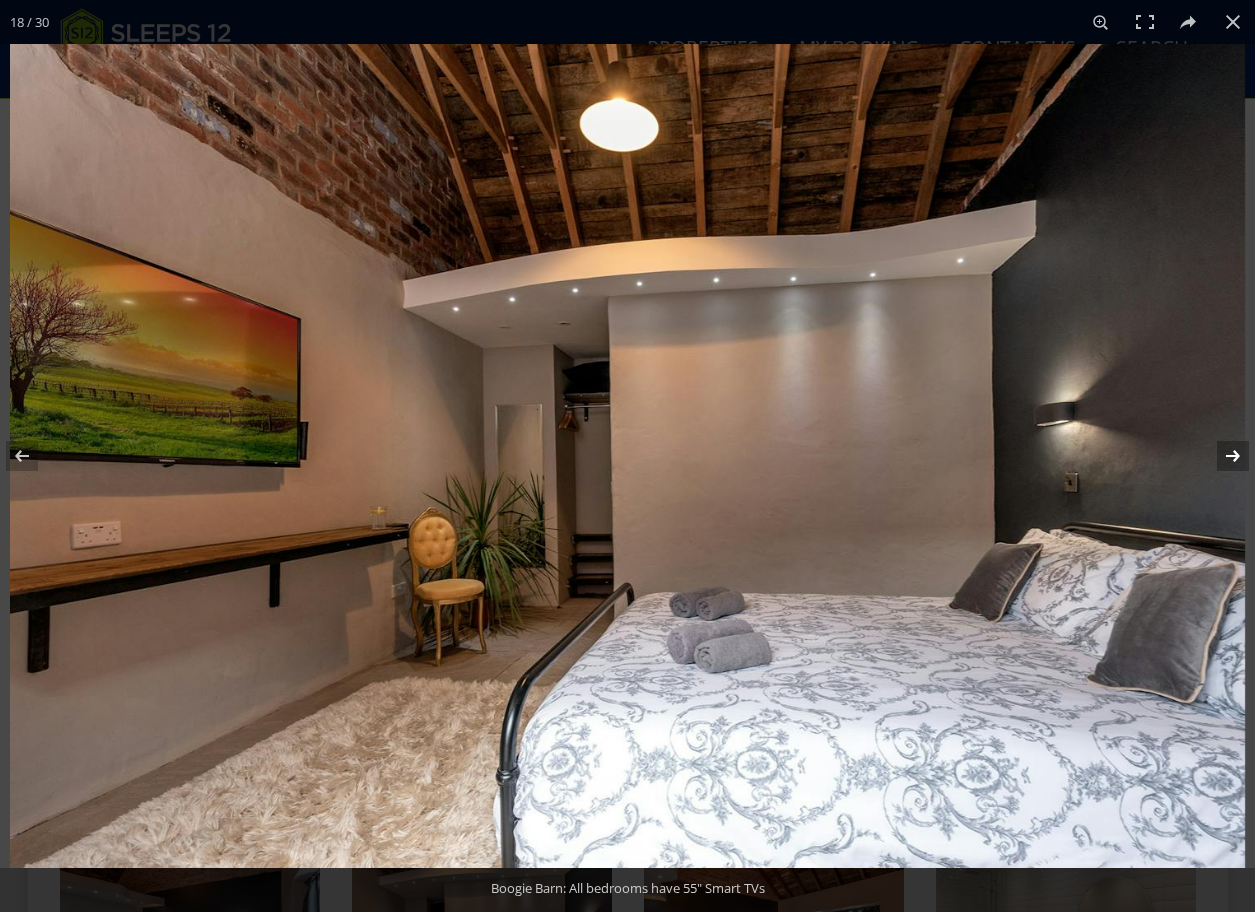 click at bounding box center (1220, 456) 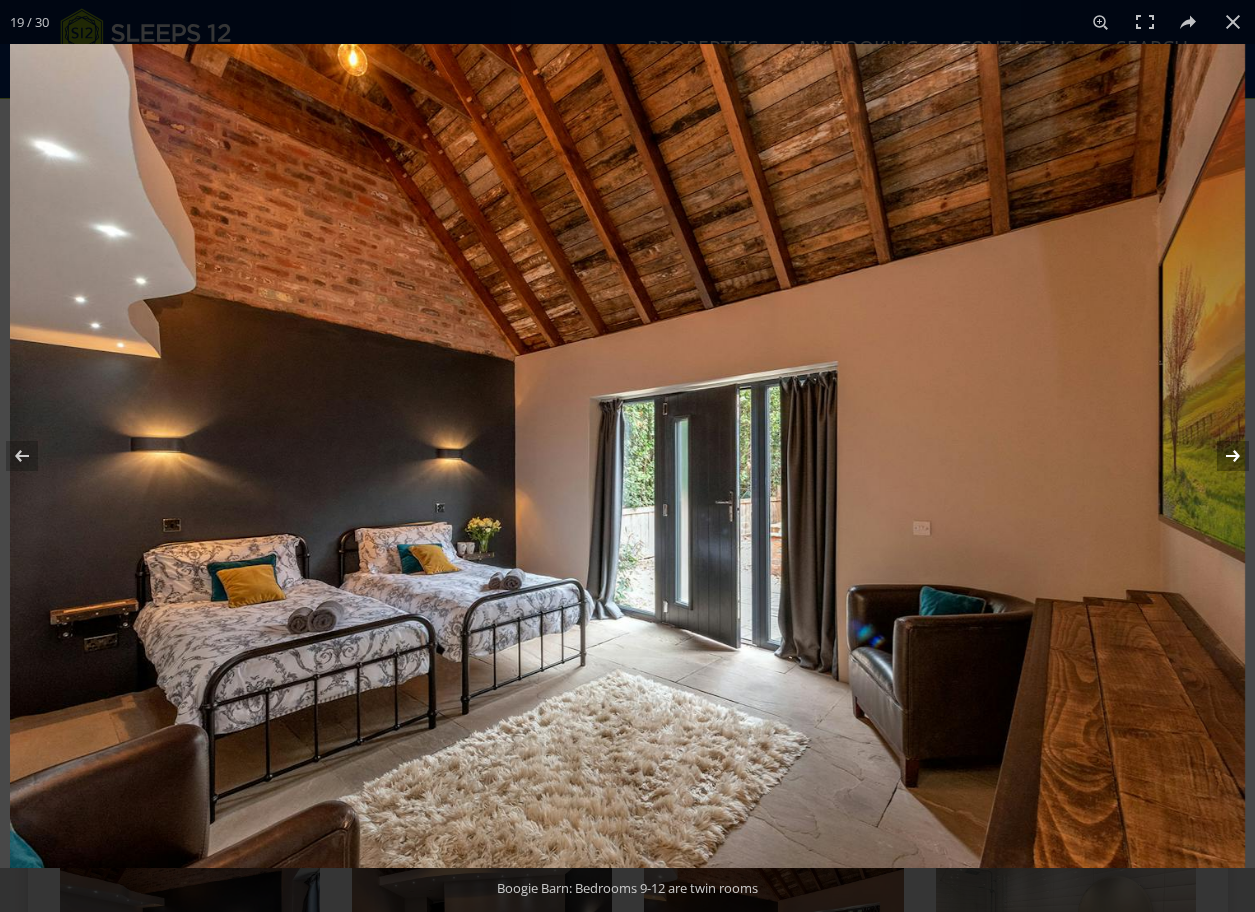 click at bounding box center [1220, 456] 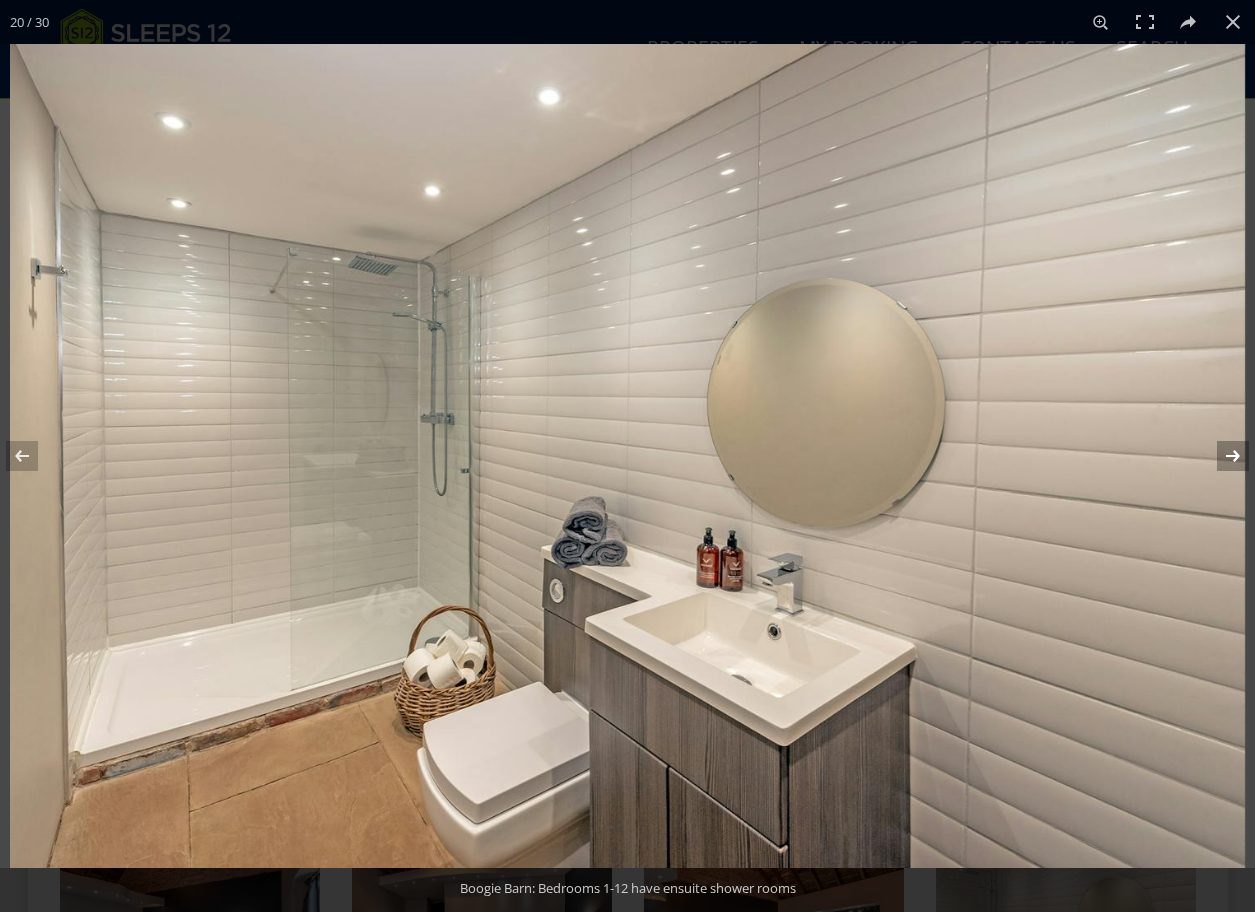 click at bounding box center (1220, 456) 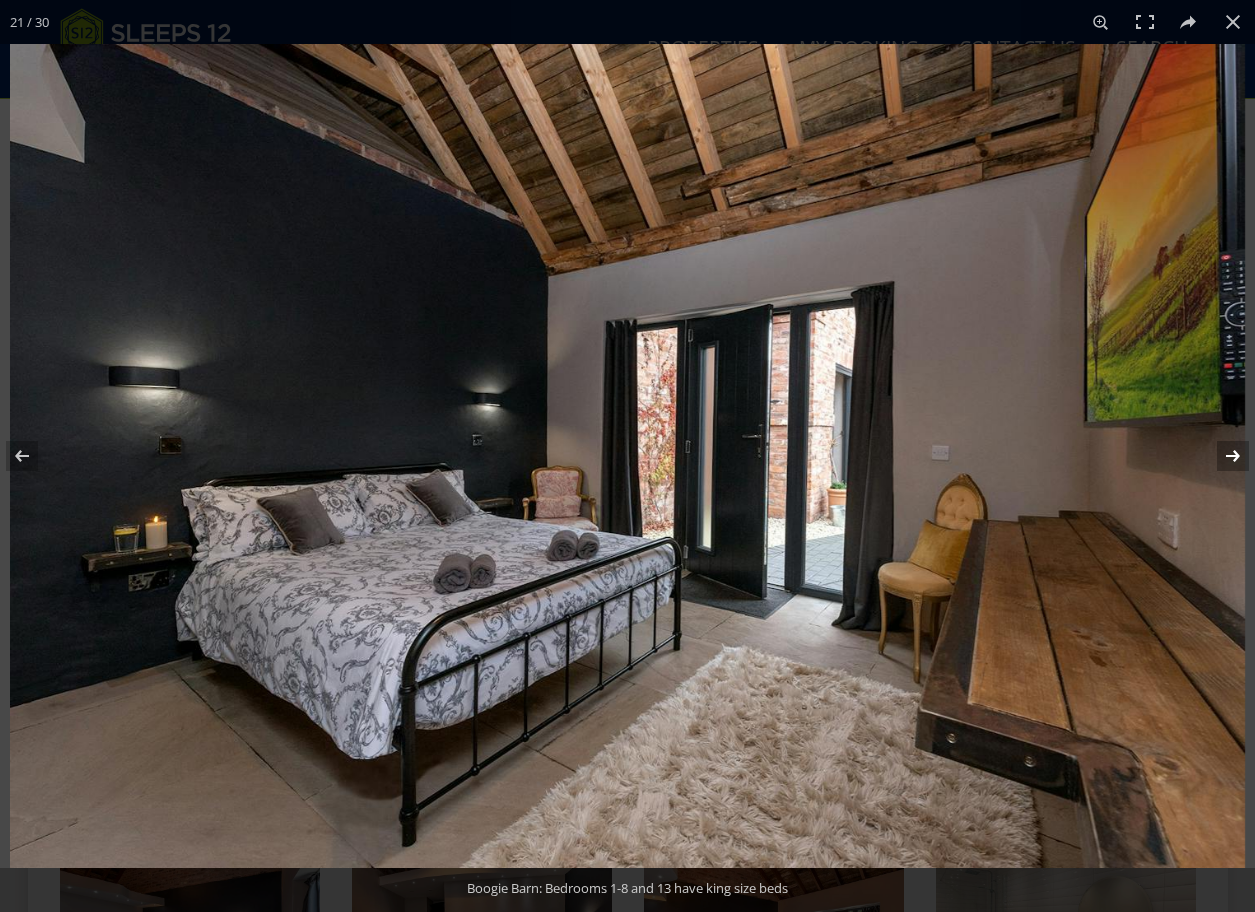 click at bounding box center [1220, 456] 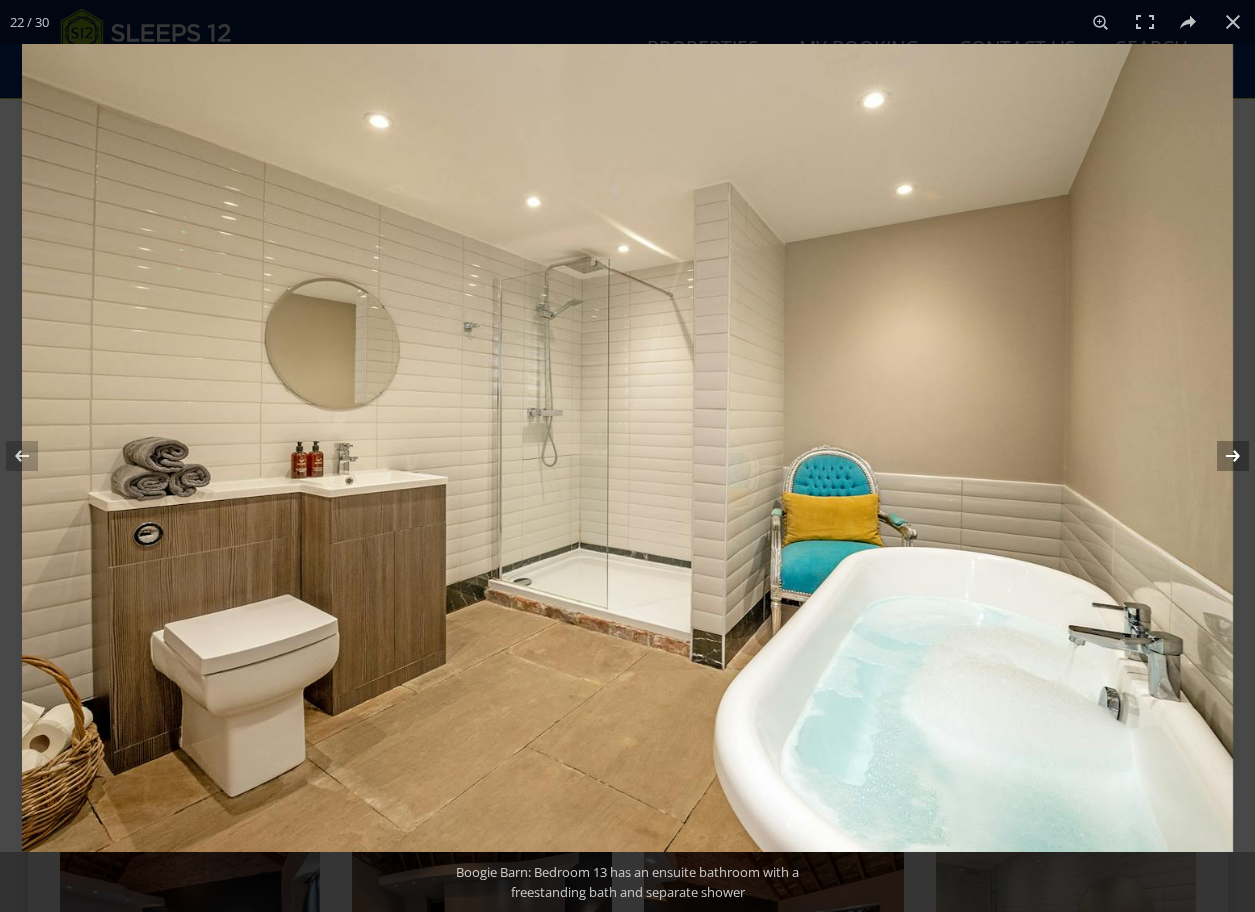 click at bounding box center [1220, 456] 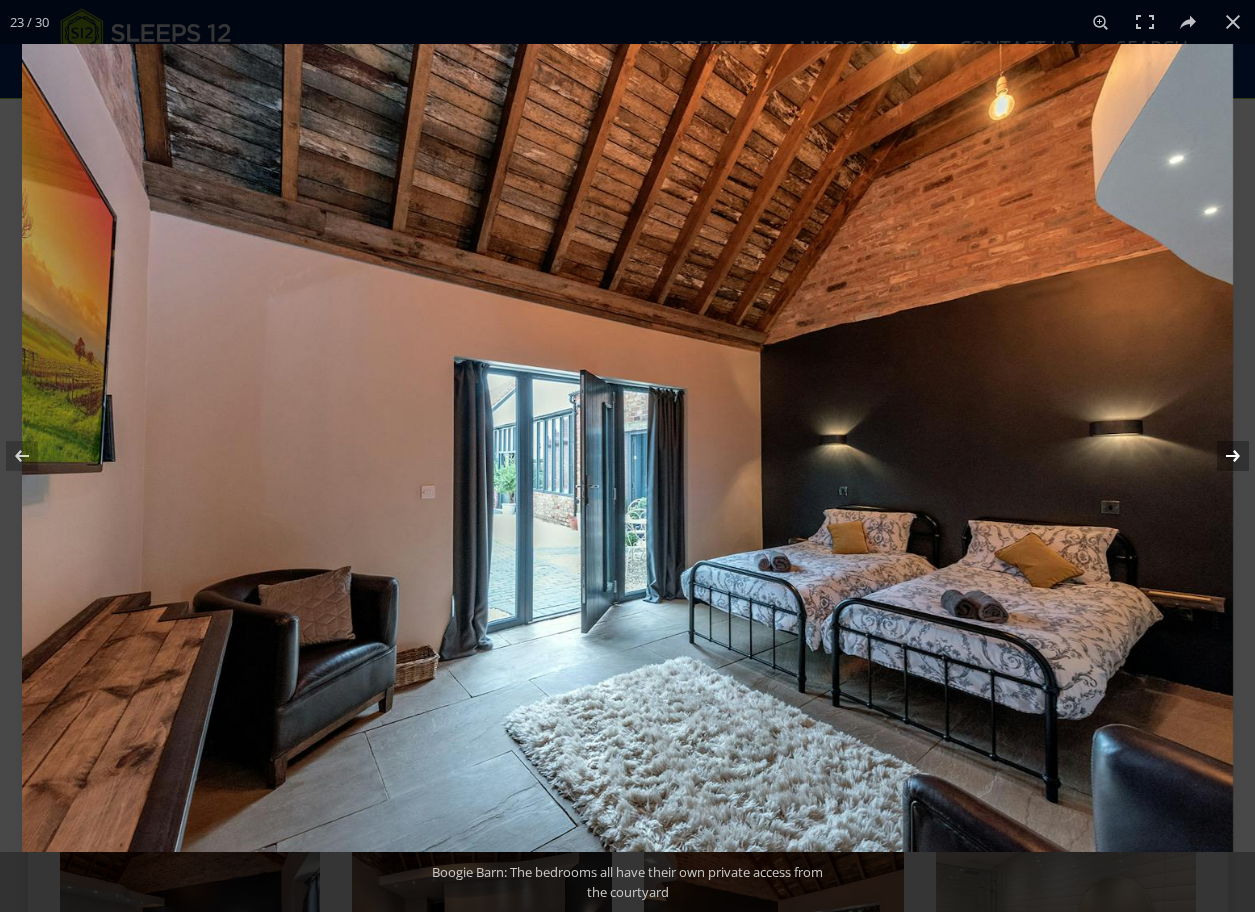 click at bounding box center (1220, 456) 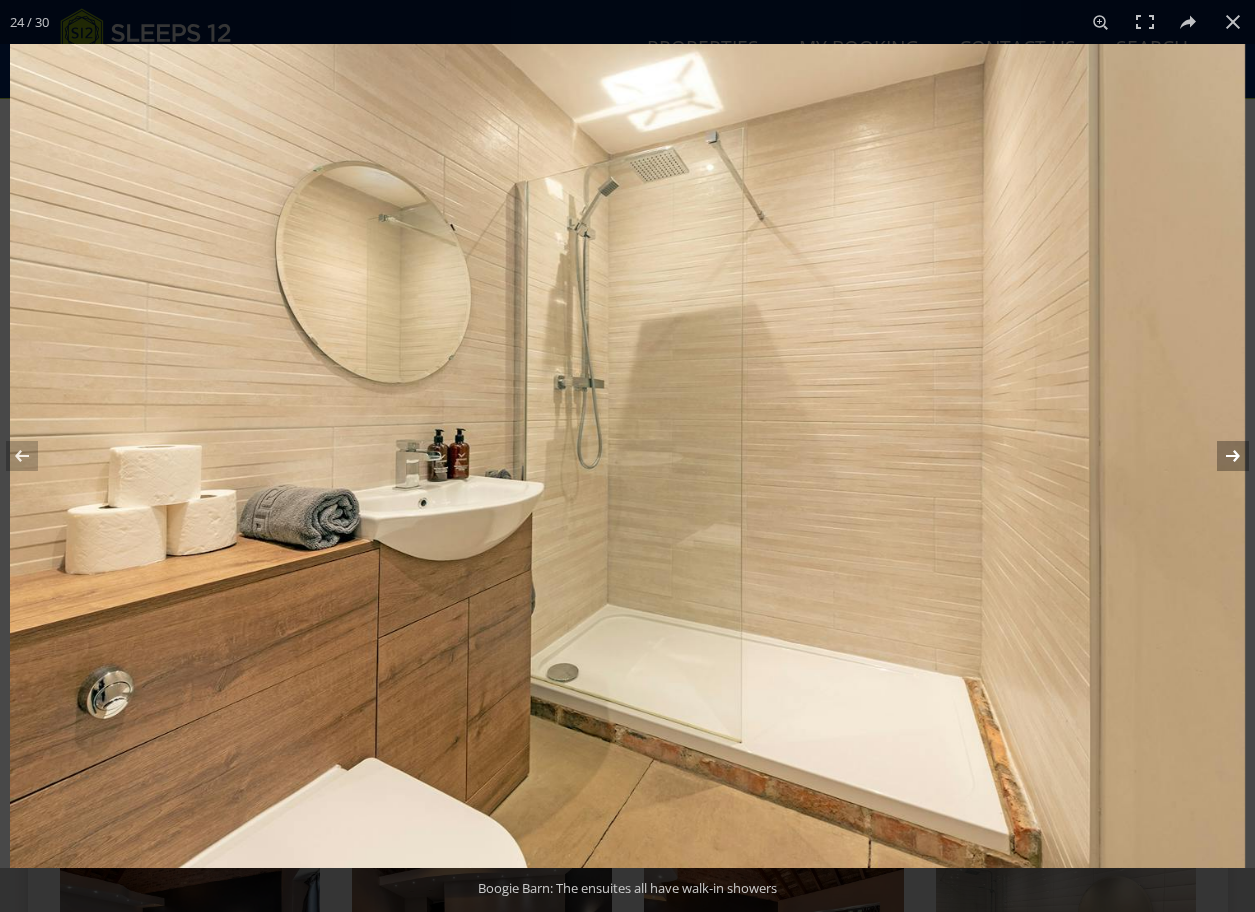 click at bounding box center [1220, 456] 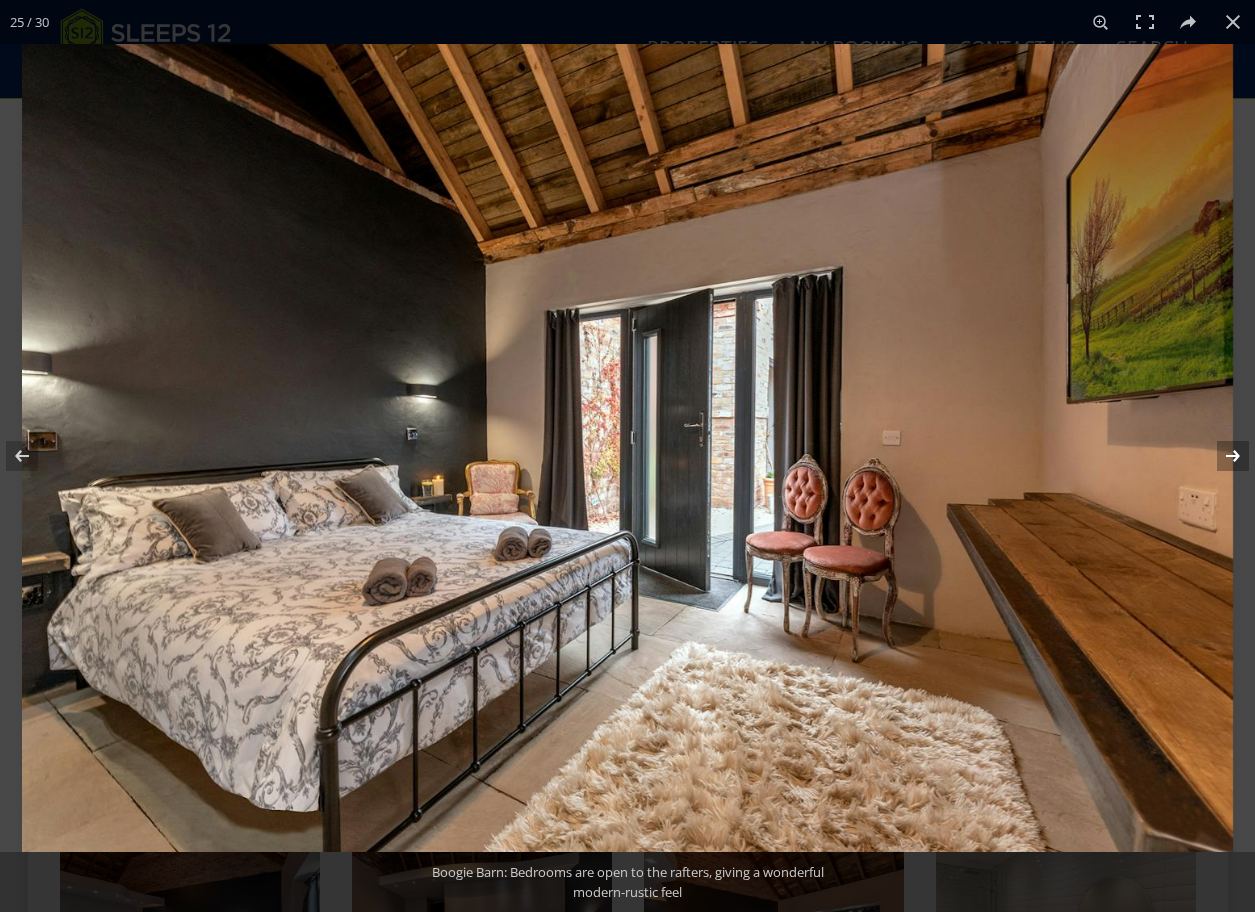 click at bounding box center [1220, 456] 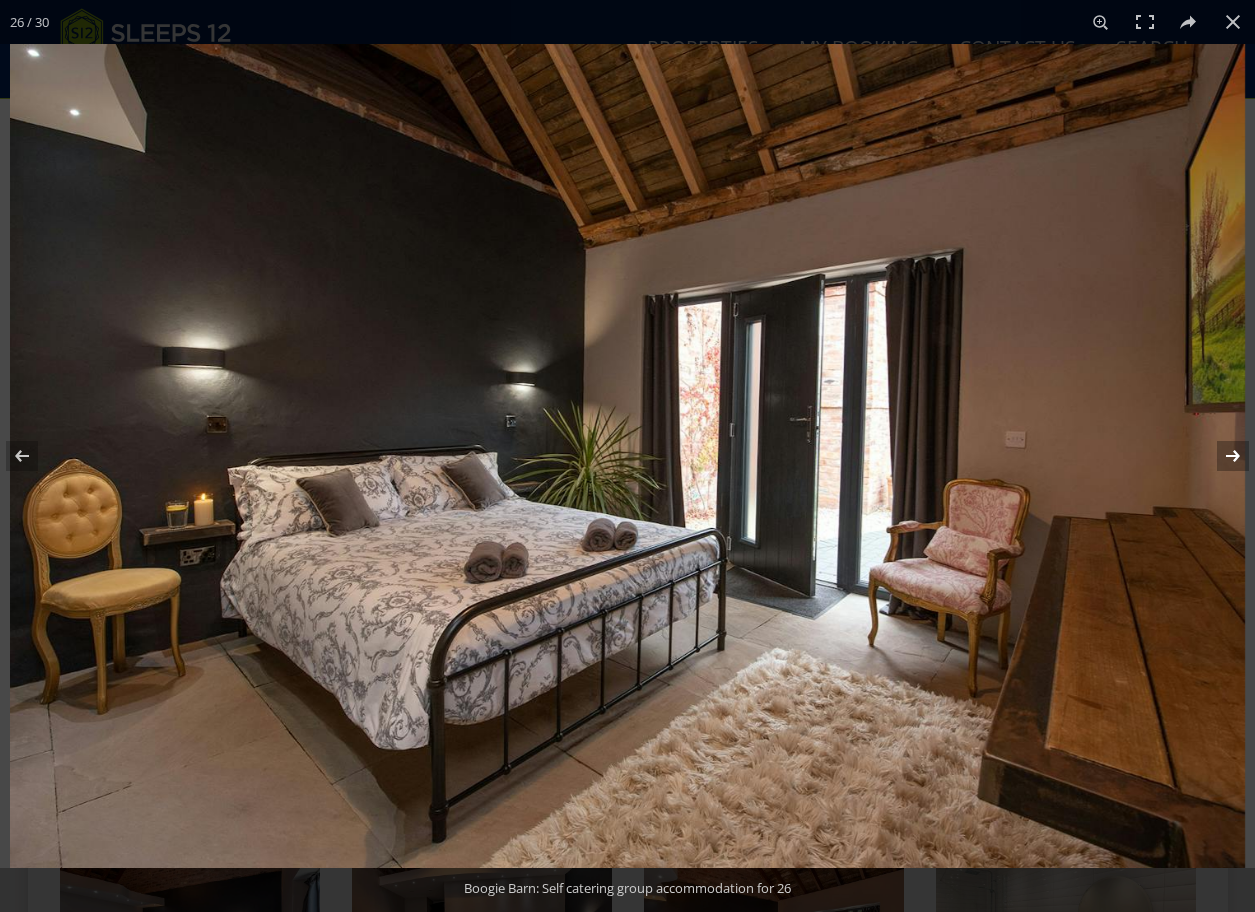 click at bounding box center (1220, 456) 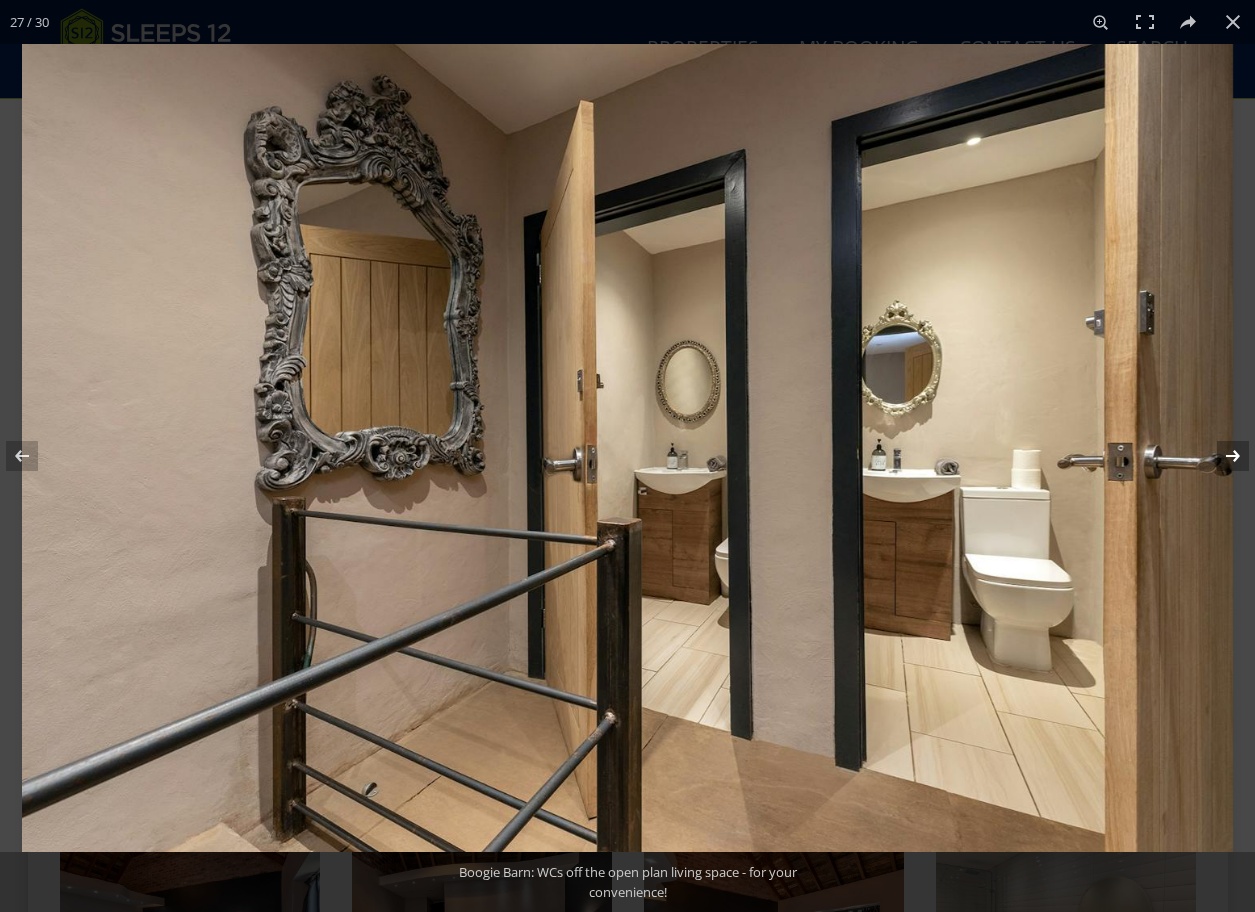 click at bounding box center (1220, 456) 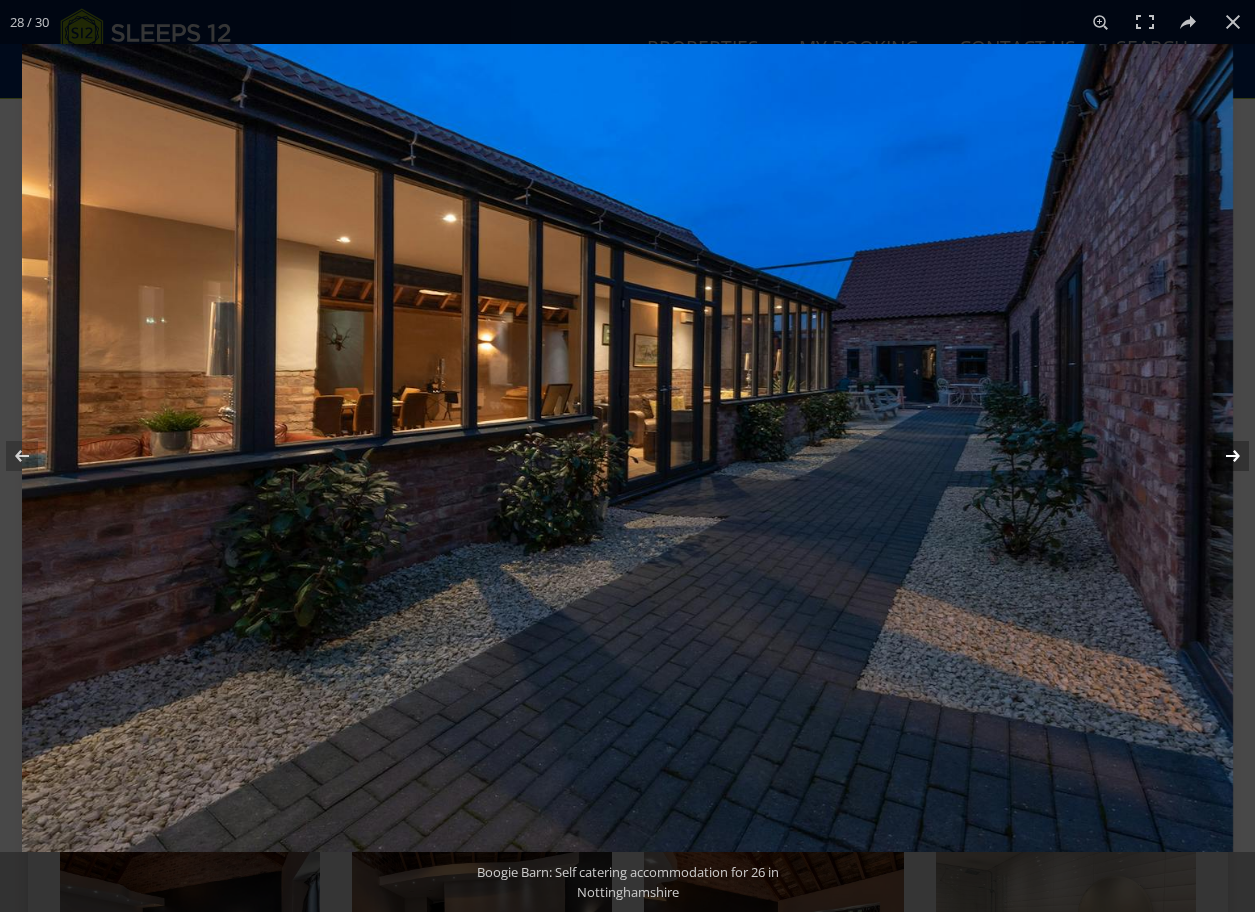 click at bounding box center [1220, 456] 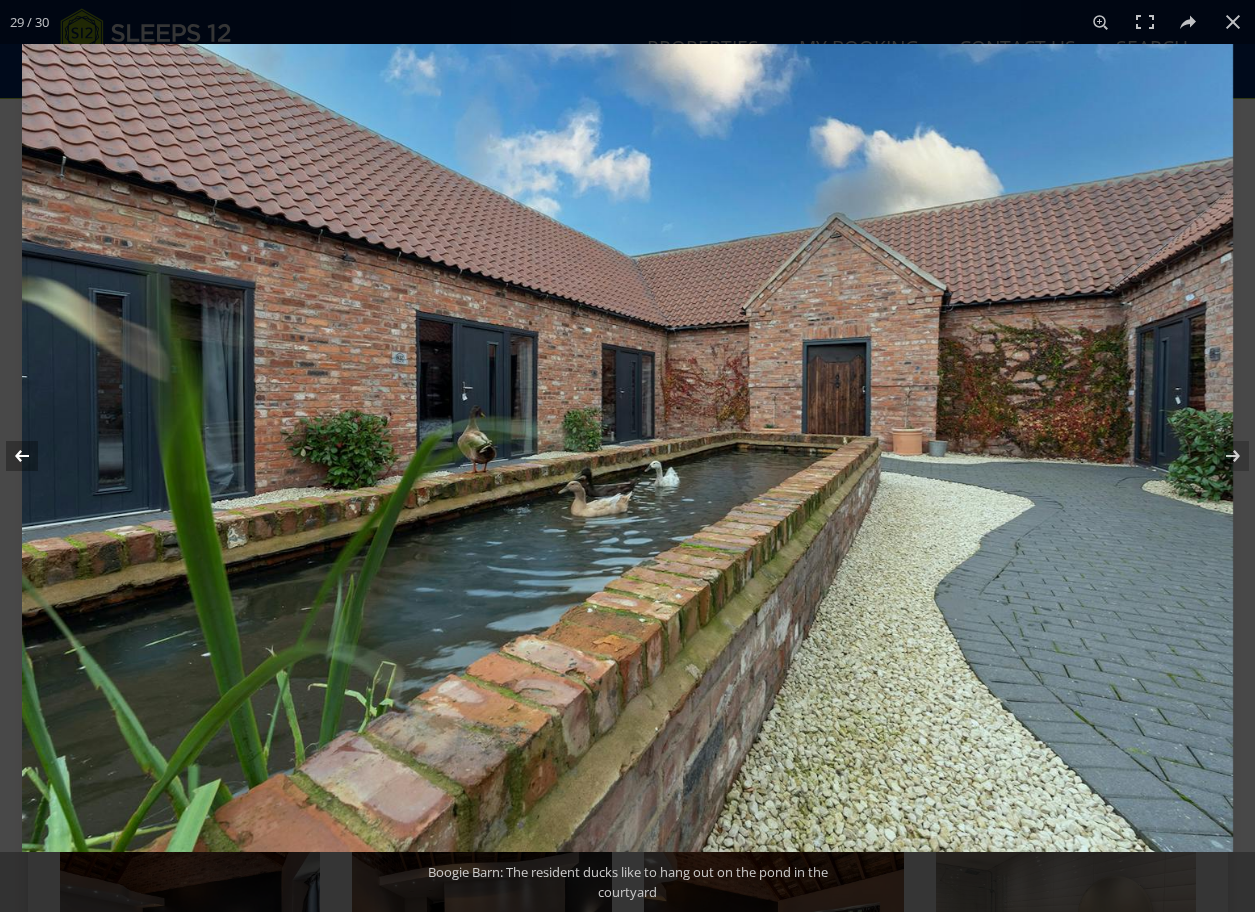 click at bounding box center (35, 456) 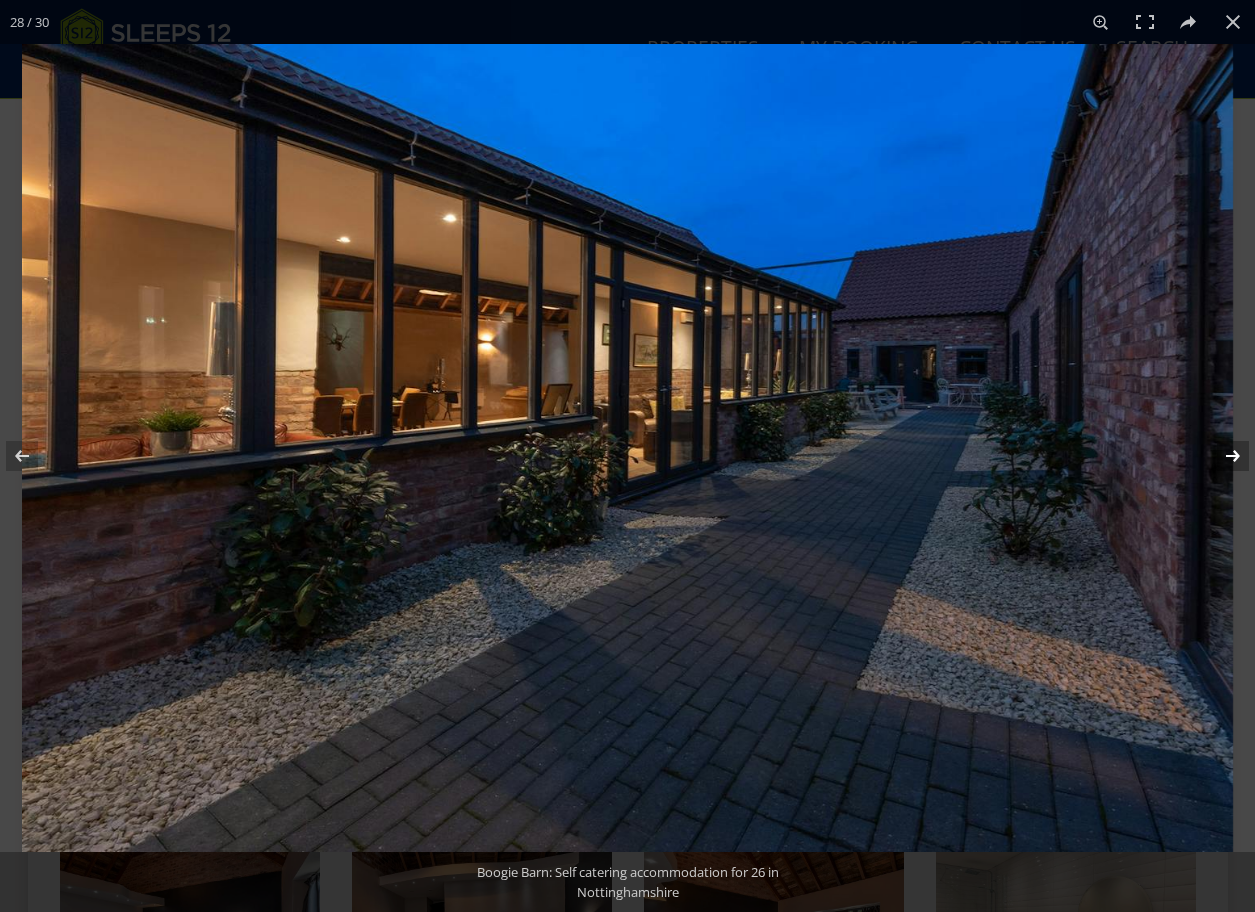 click at bounding box center (1220, 456) 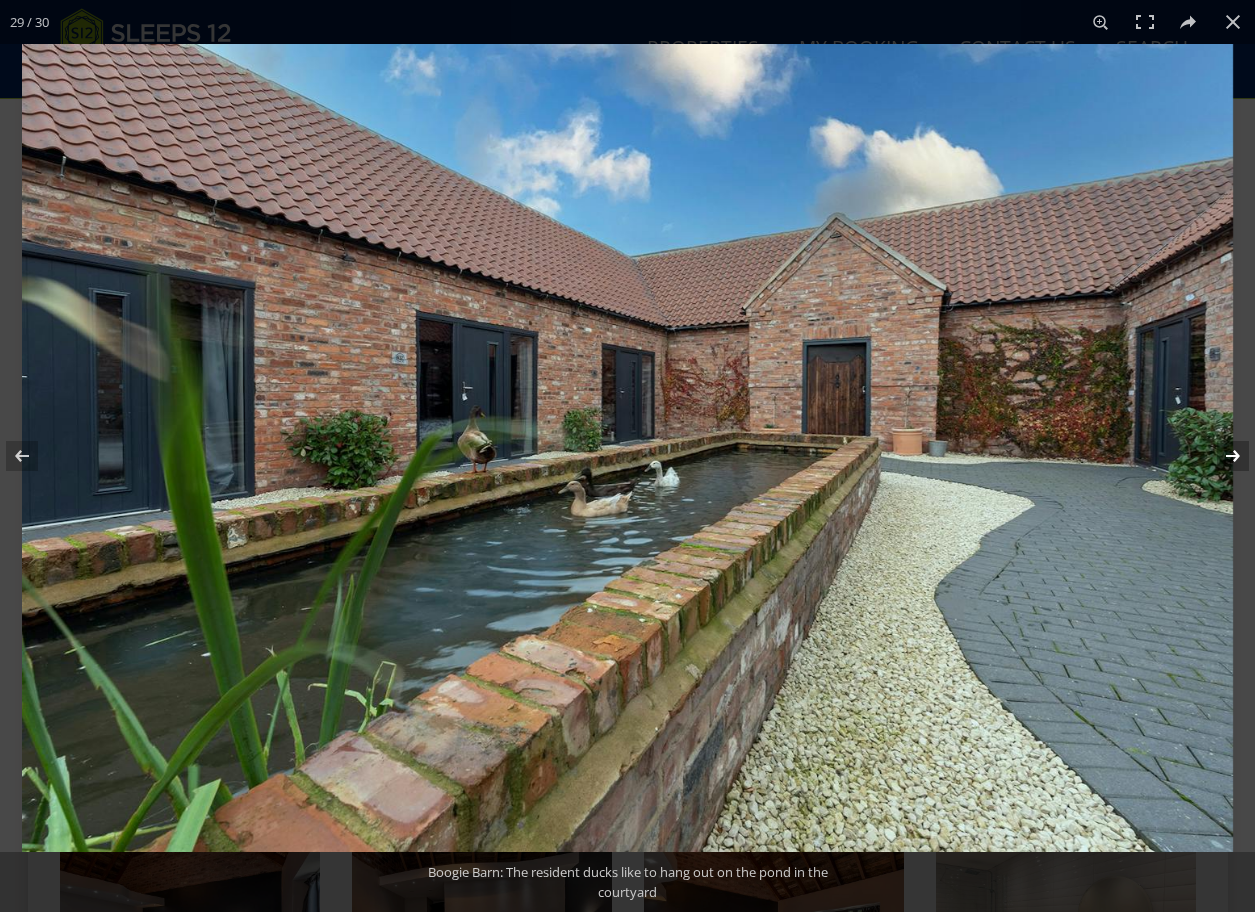 click at bounding box center [1220, 456] 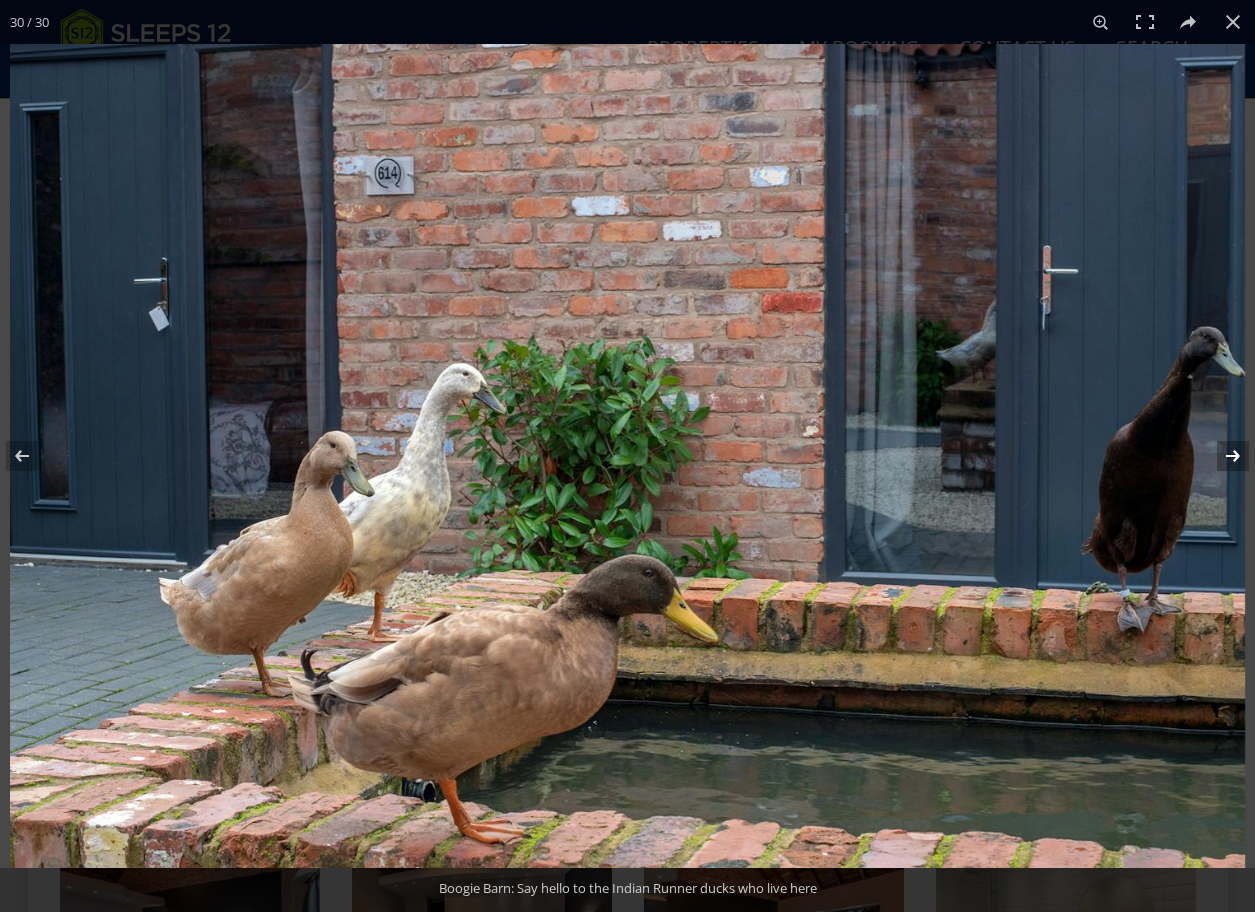 click at bounding box center (1220, 456) 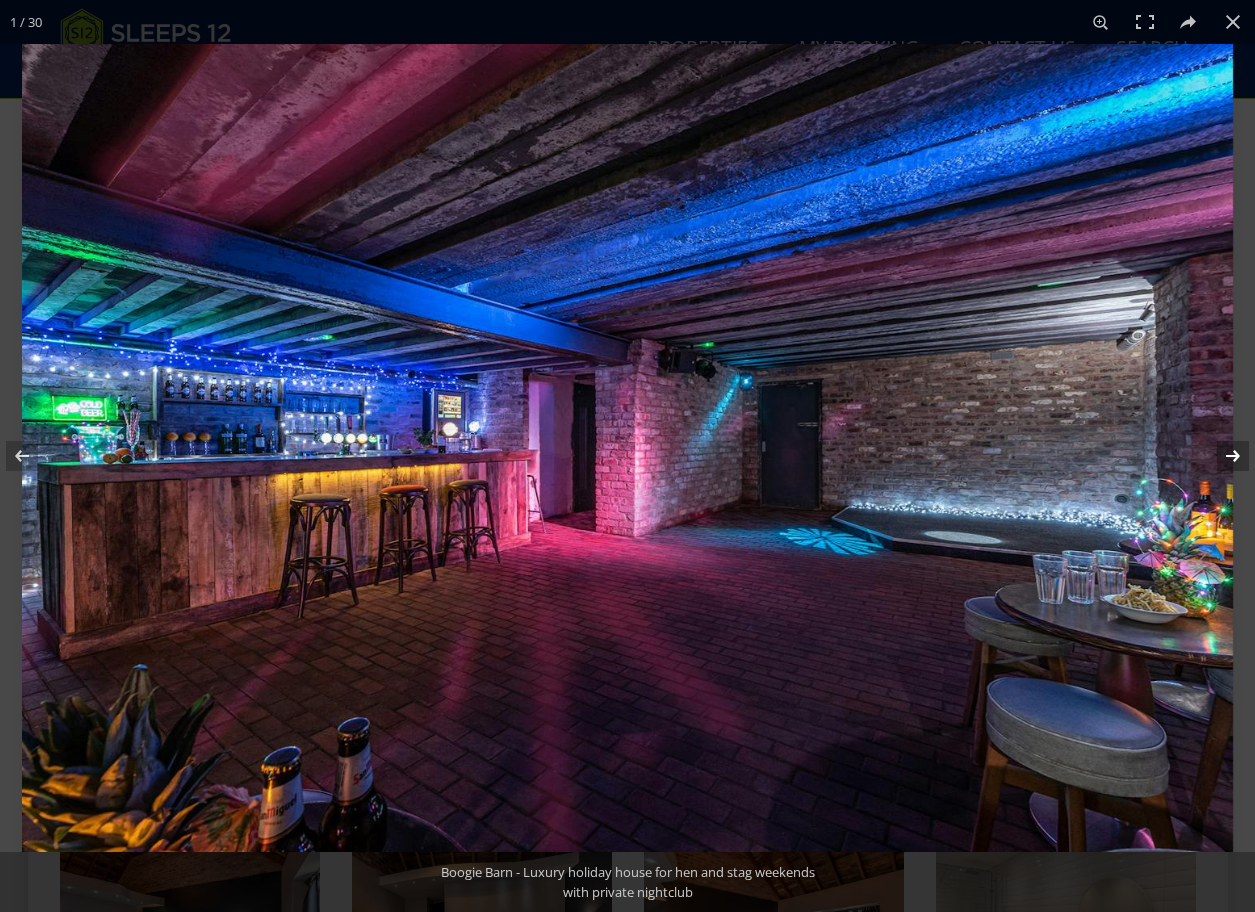 click at bounding box center (1220, 456) 